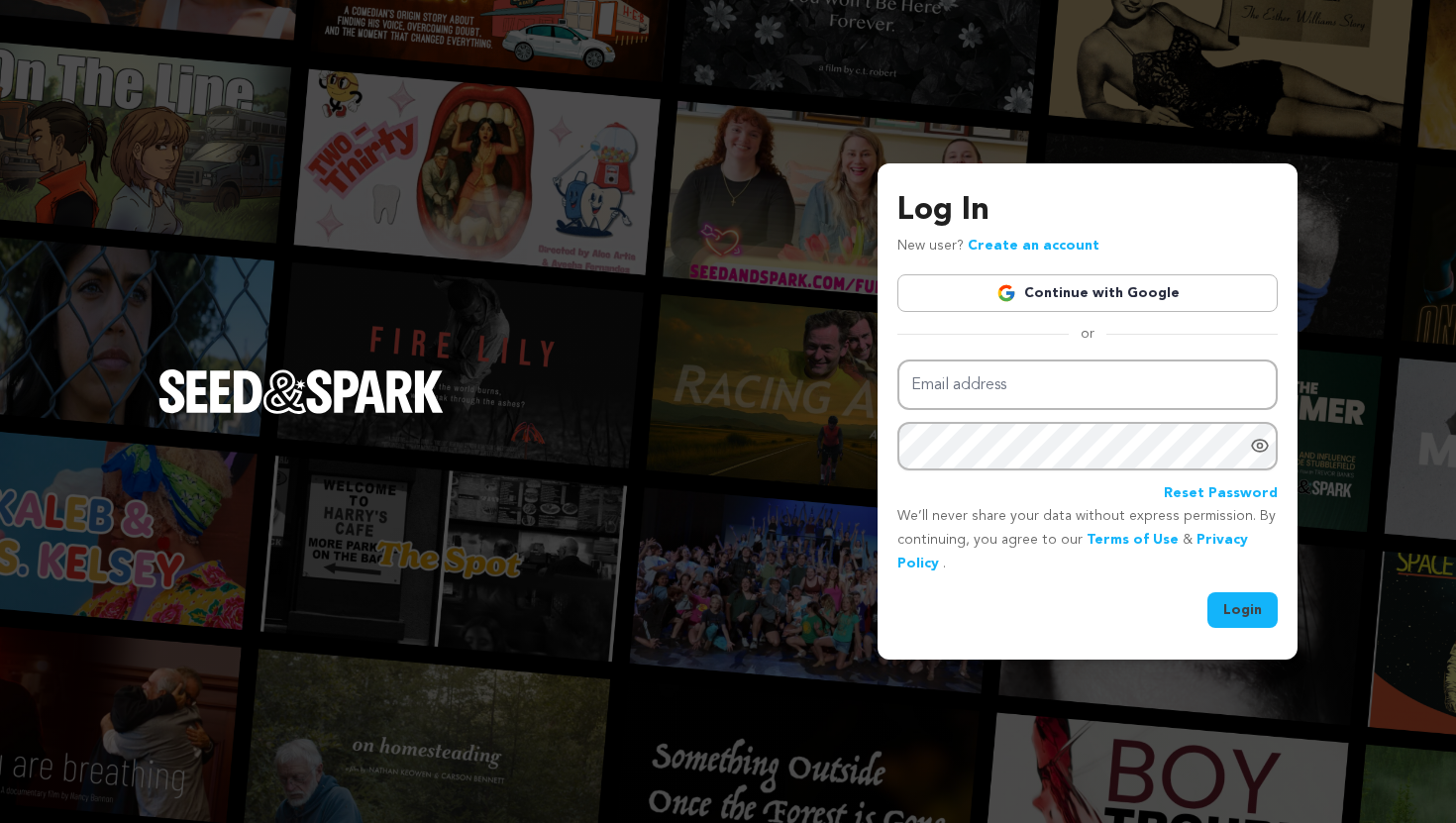 scroll, scrollTop: 0, scrollLeft: 0, axis: both 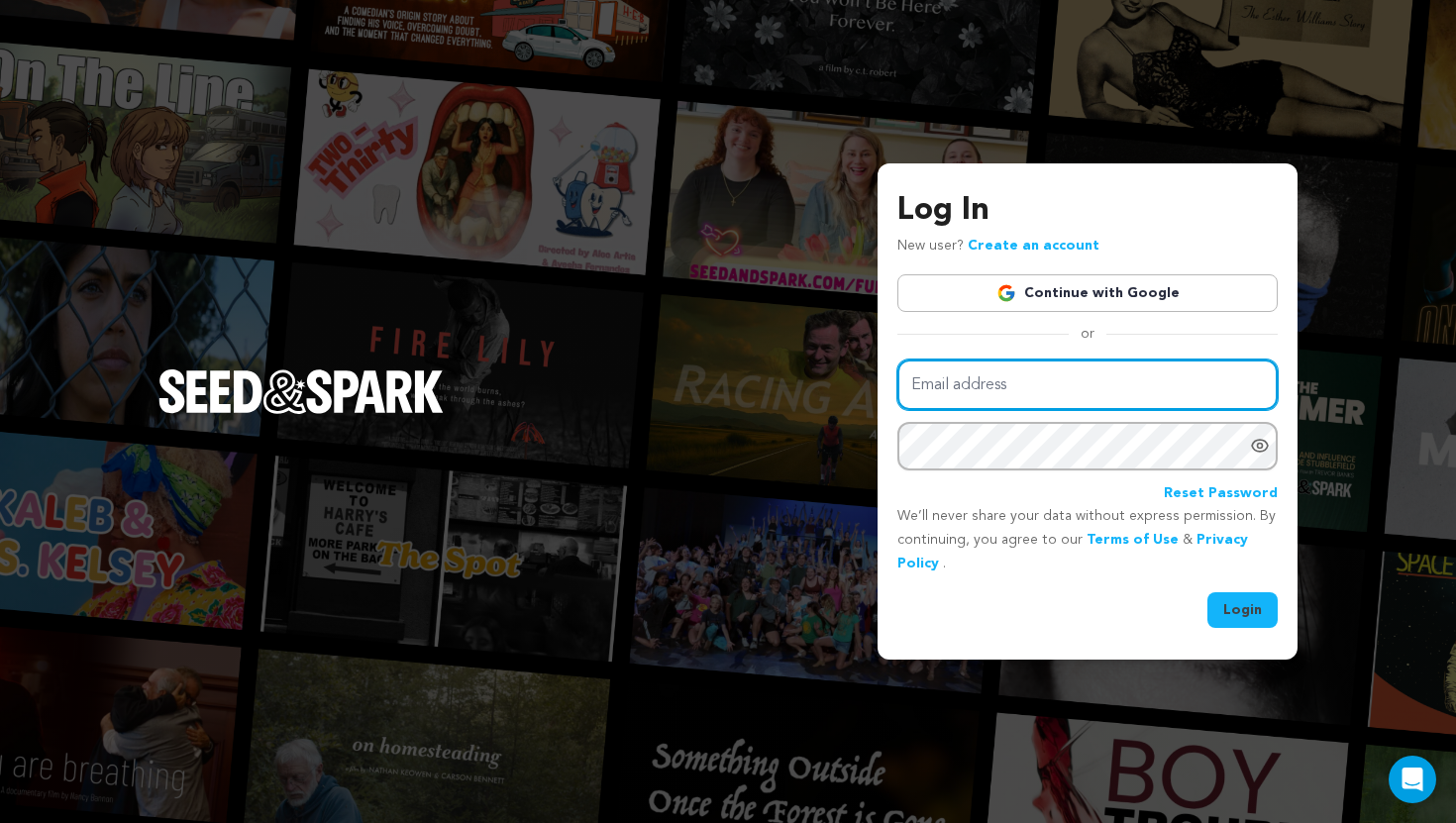 click on "Email address" at bounding box center [1088, 384] 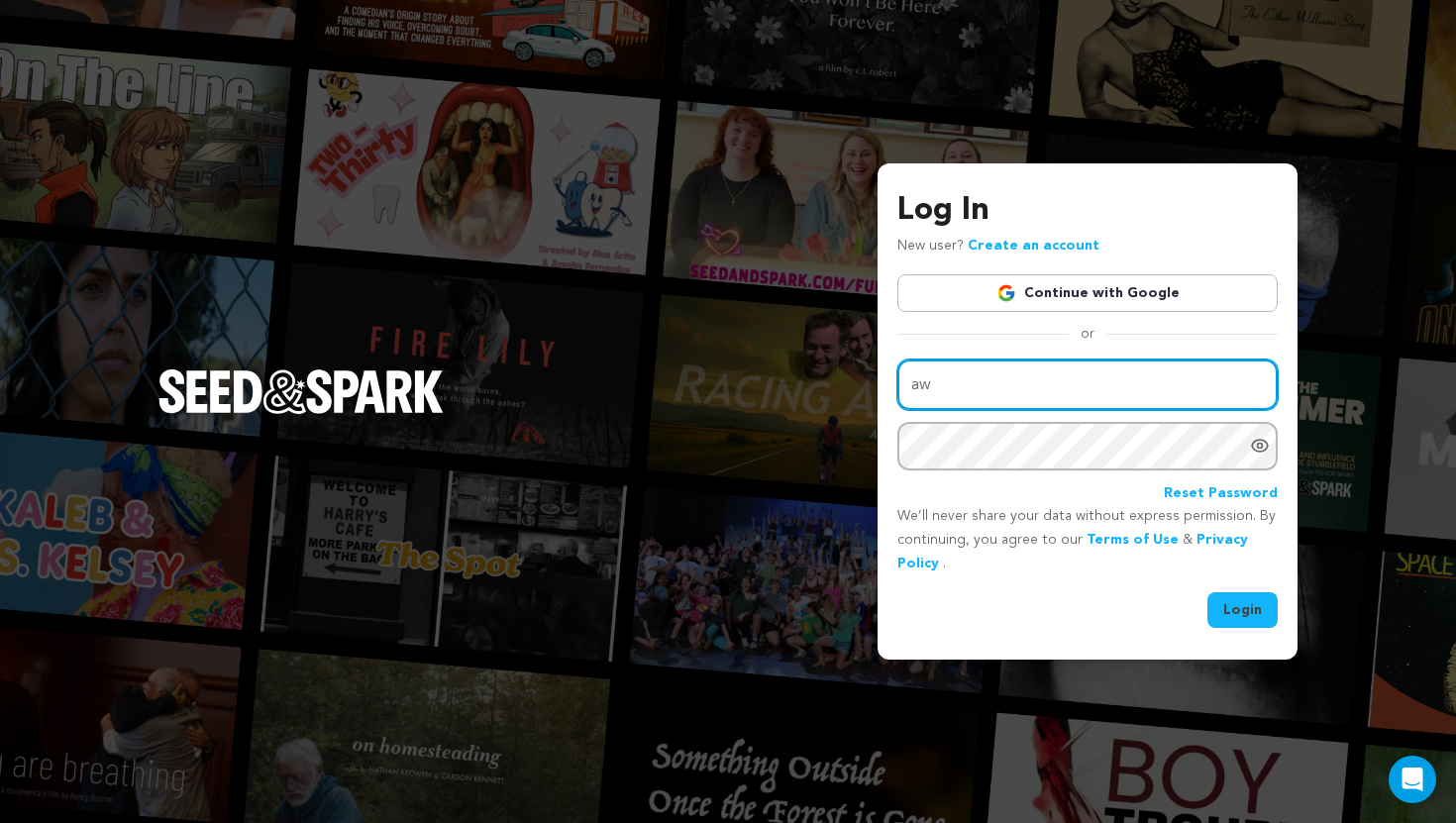 type on "a" 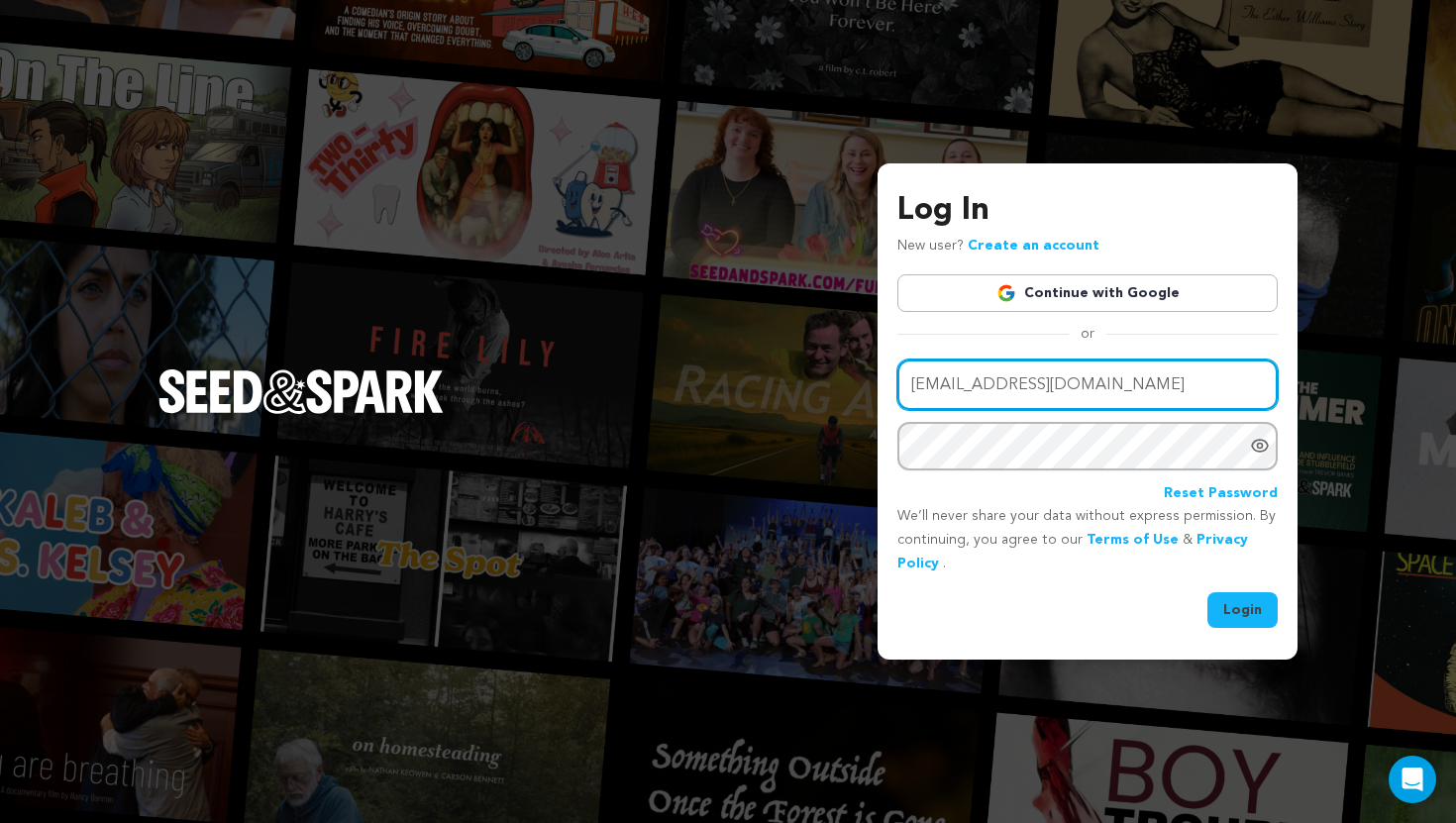 type on "Slippingawayfilm@gmail.com" 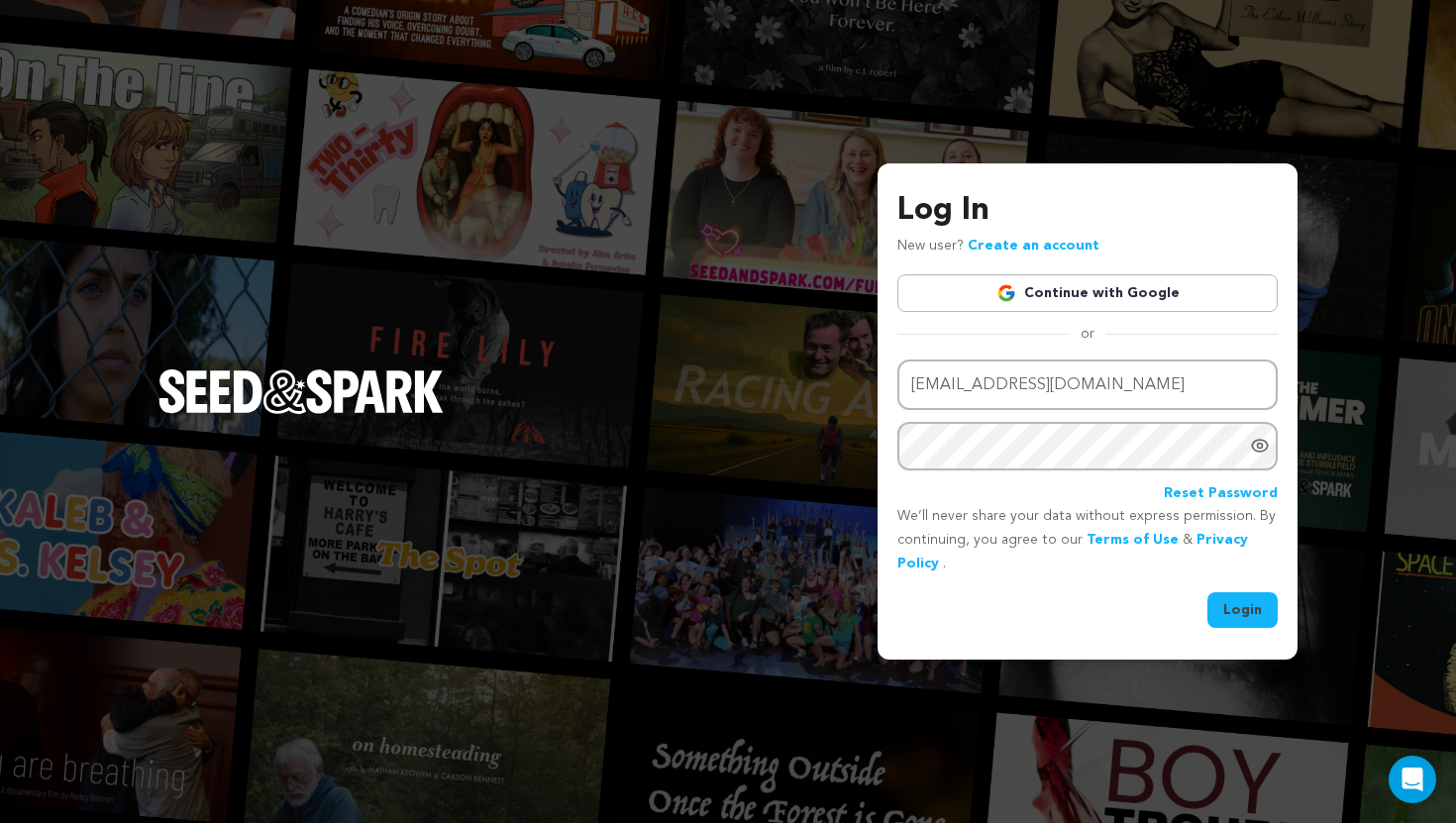 click on "Login" at bounding box center (1242, 610) 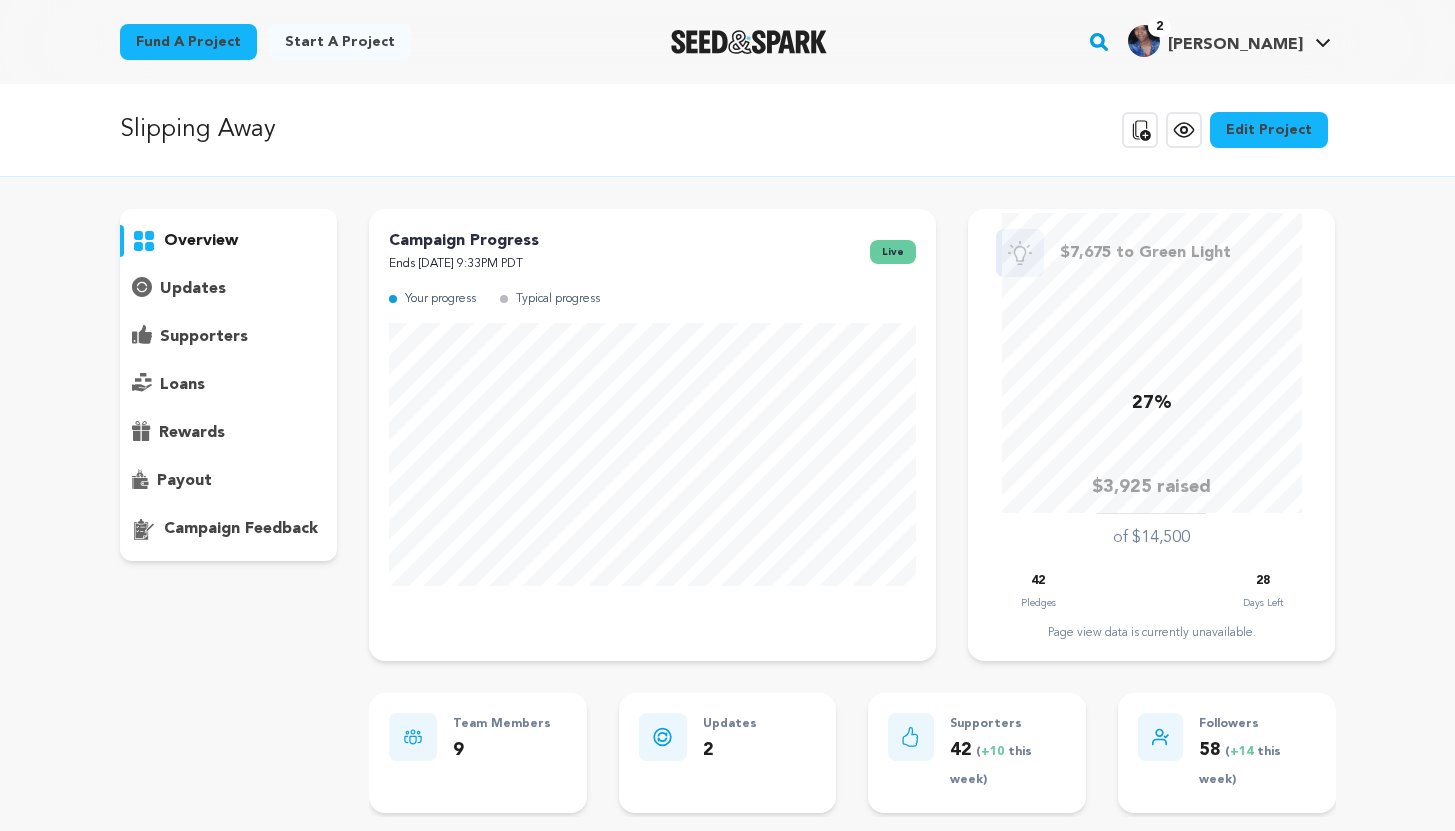 scroll, scrollTop: 0, scrollLeft: 0, axis: both 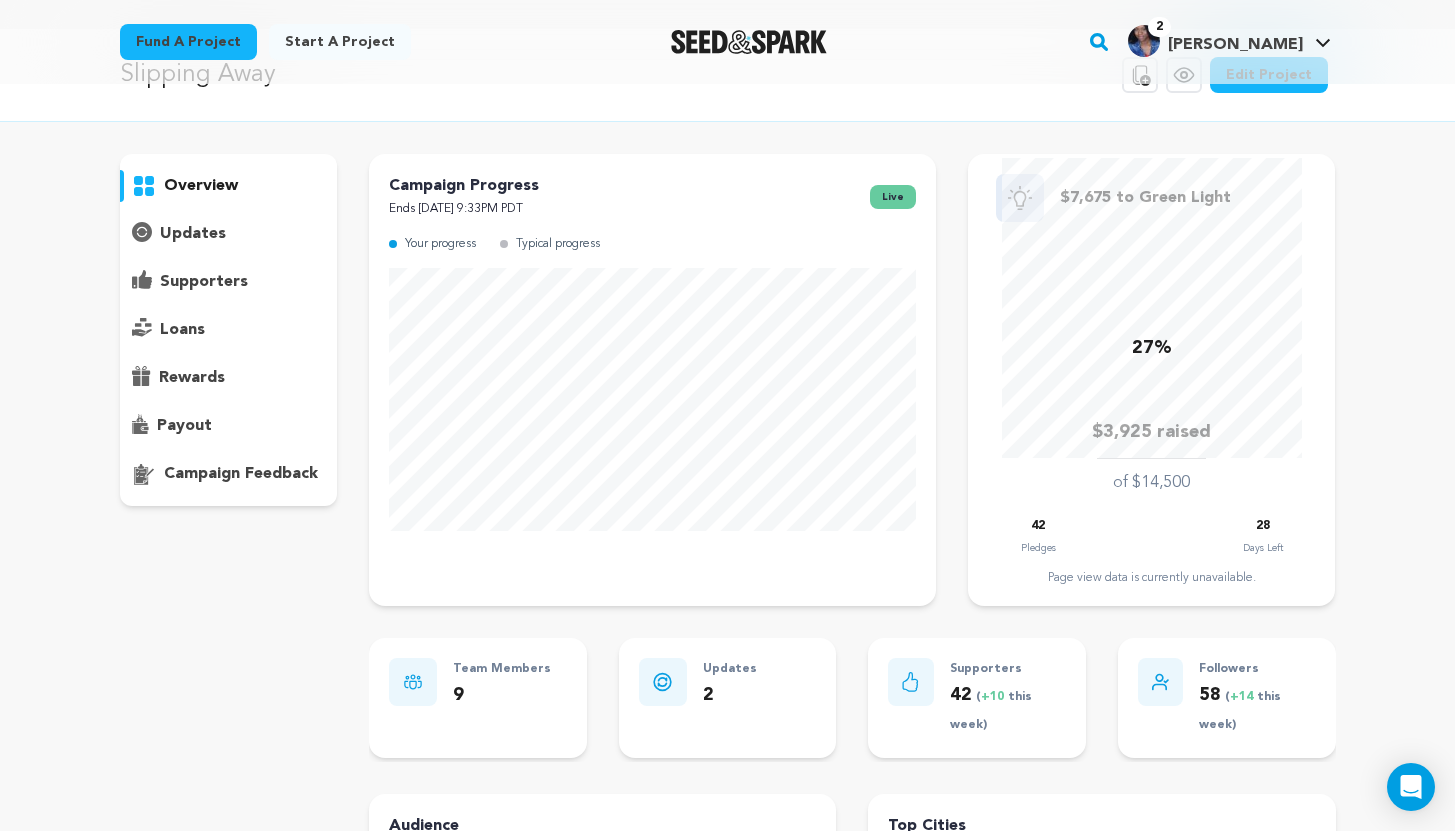 click on "campaign feedback" at bounding box center [241, 474] 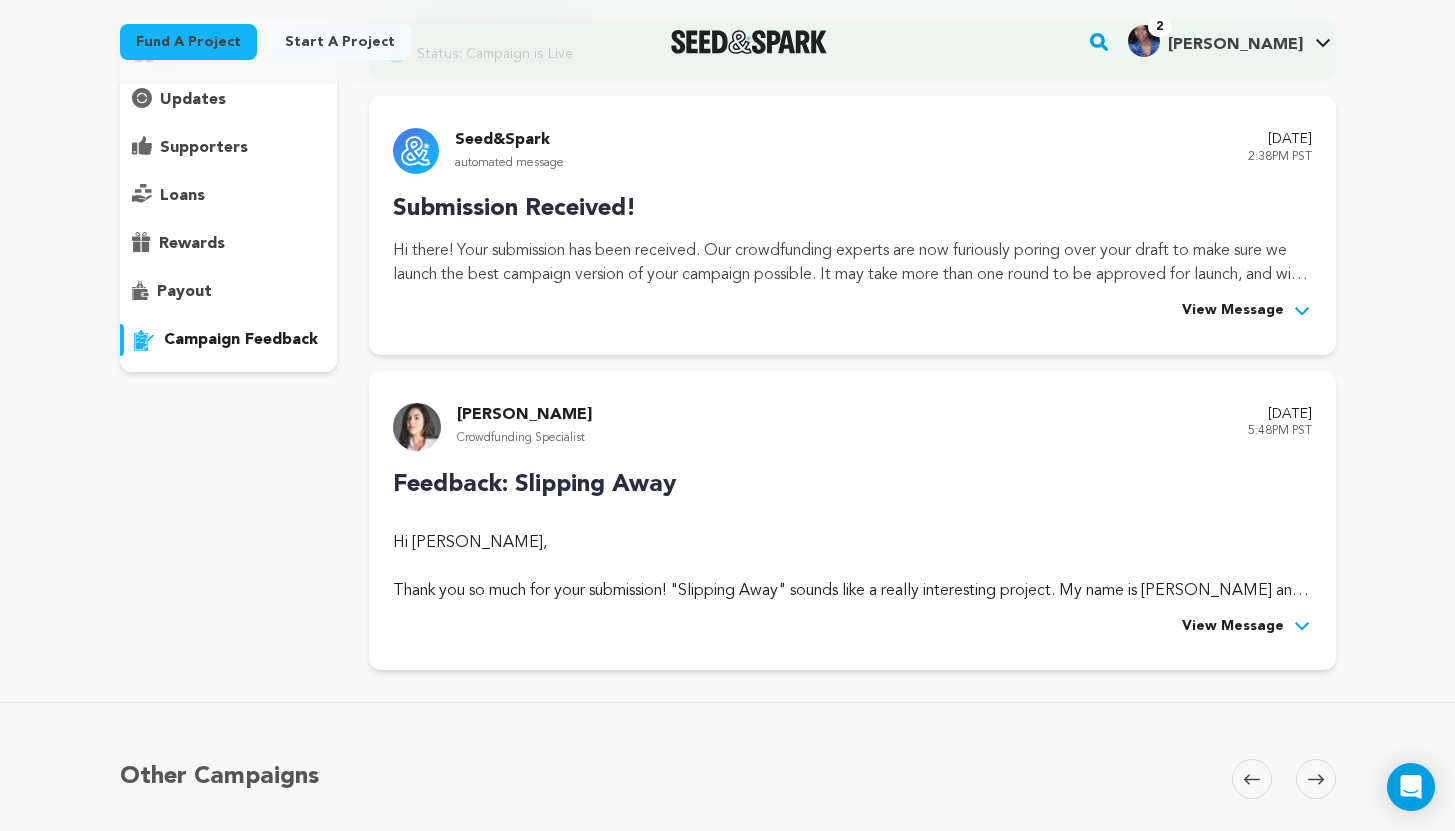 scroll, scrollTop: 194, scrollLeft: 0, axis: vertical 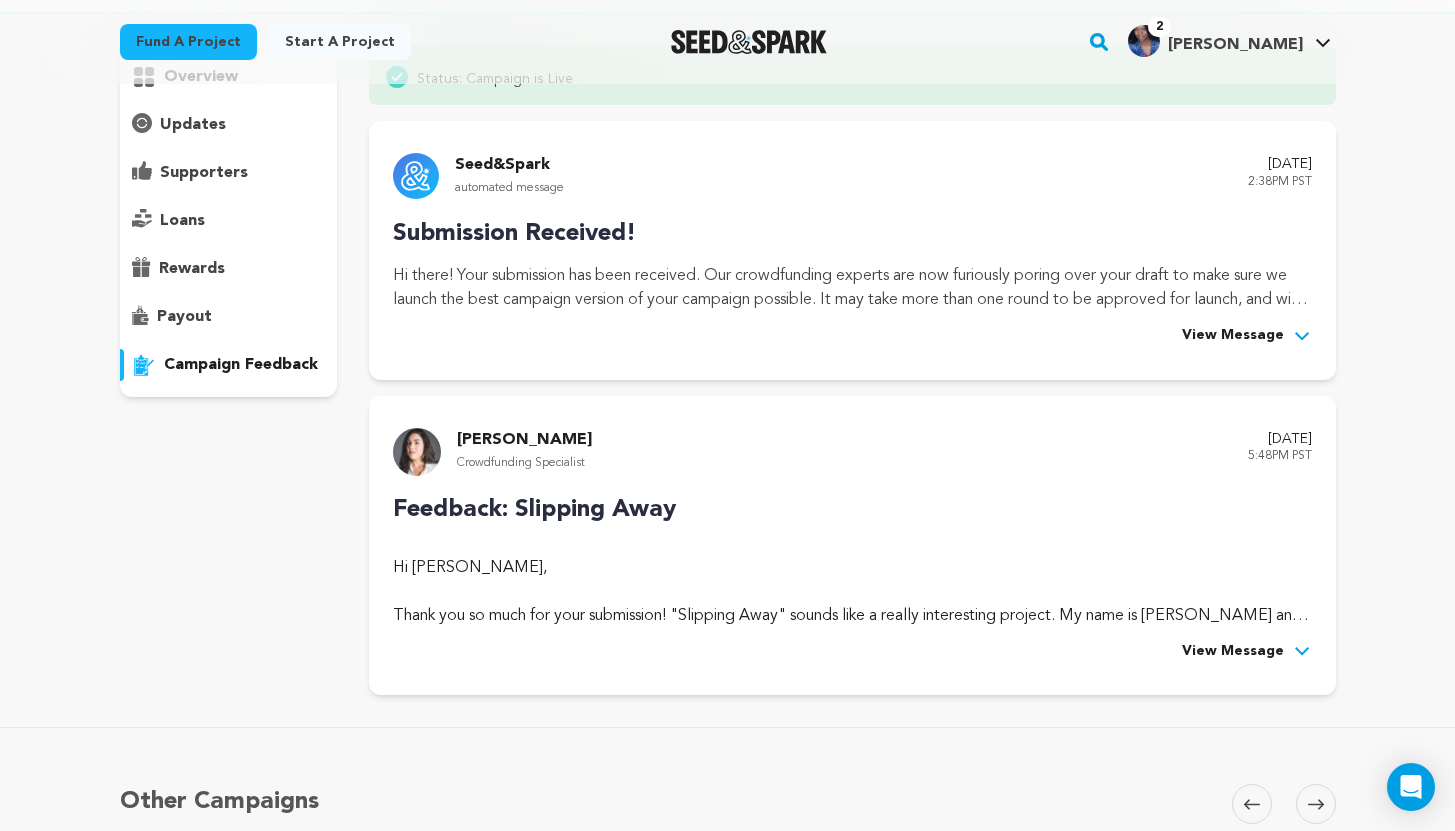 click 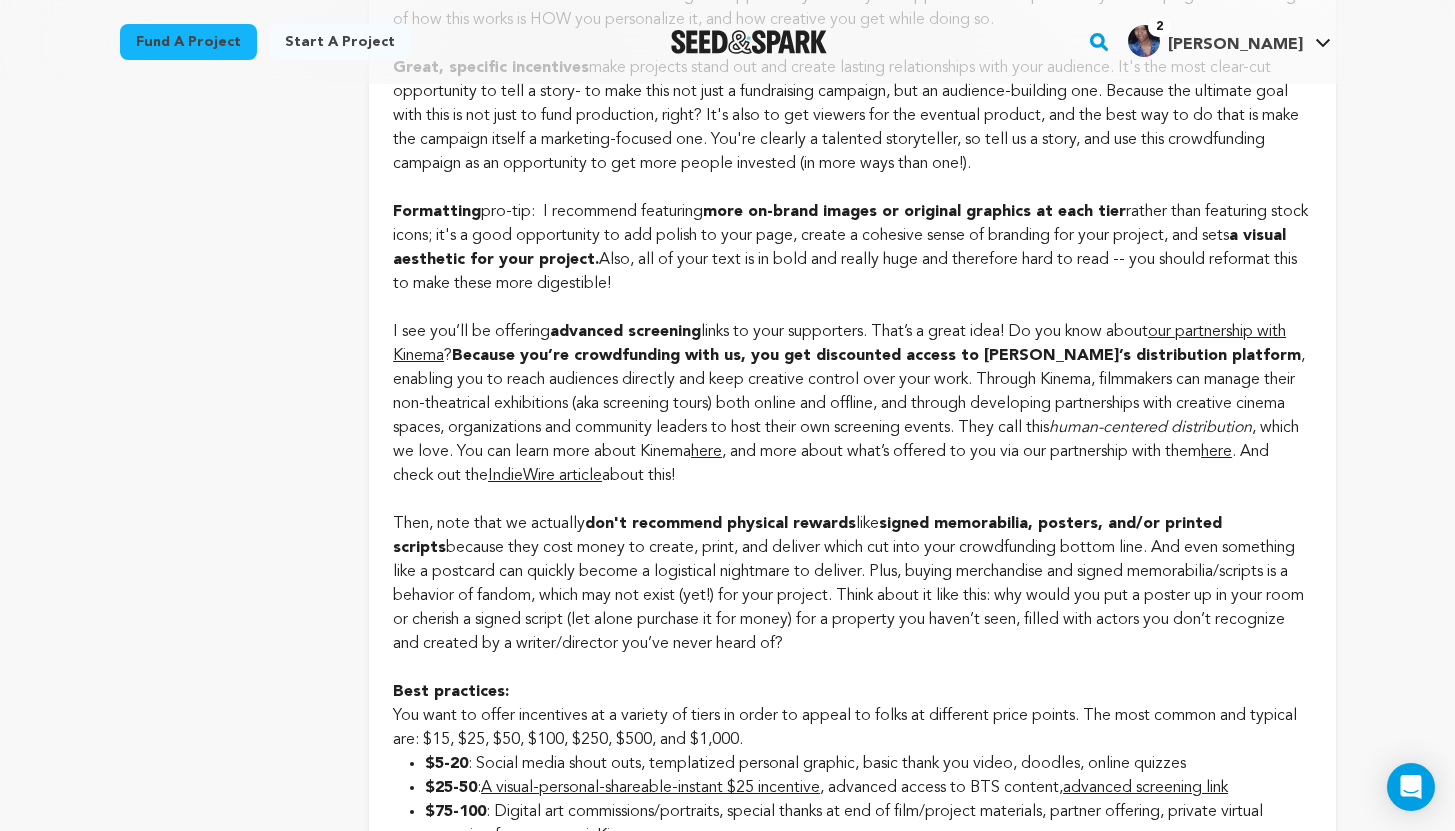 scroll, scrollTop: 2252, scrollLeft: 0, axis: vertical 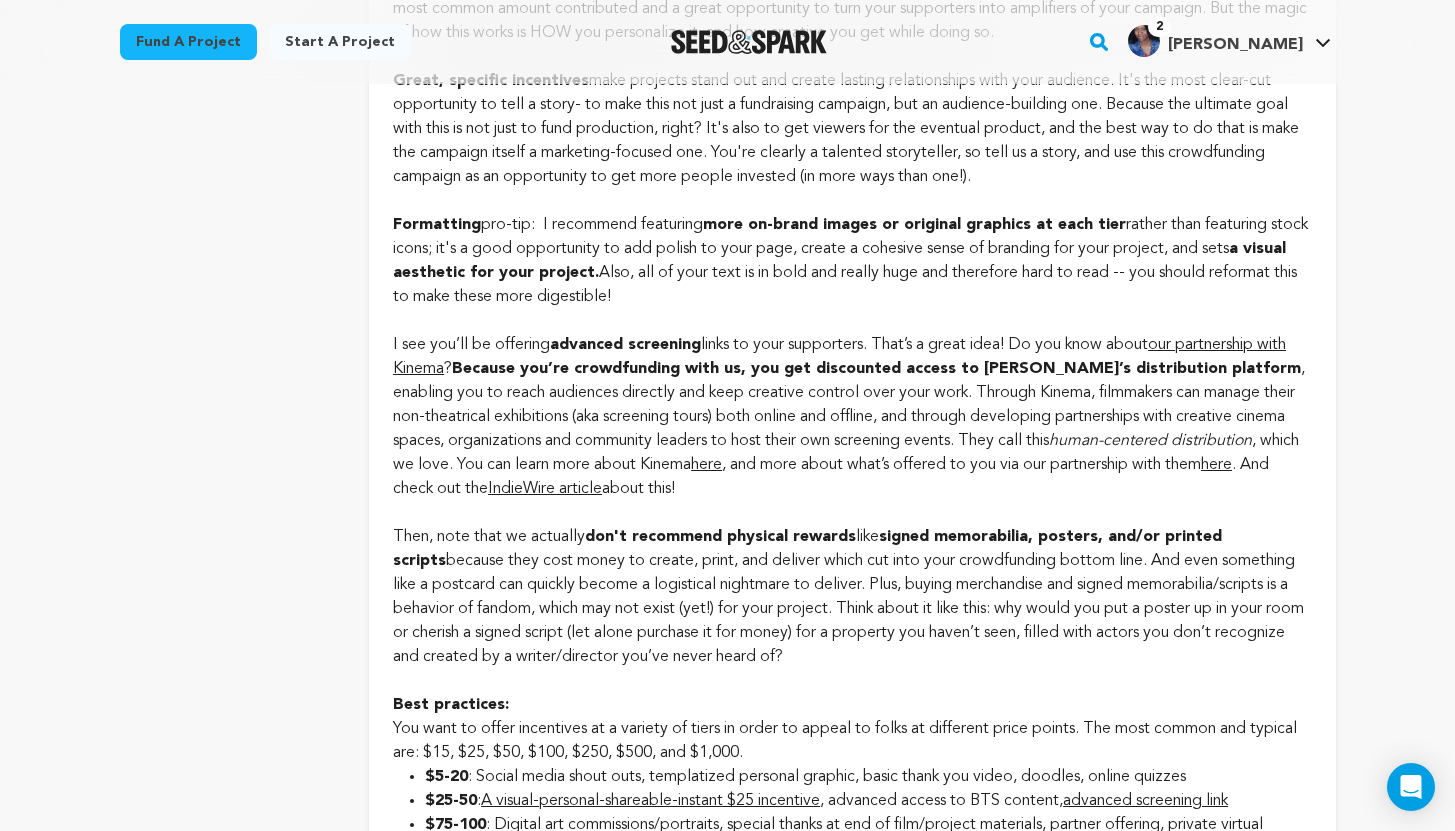 click on "here" at bounding box center (706, 465) 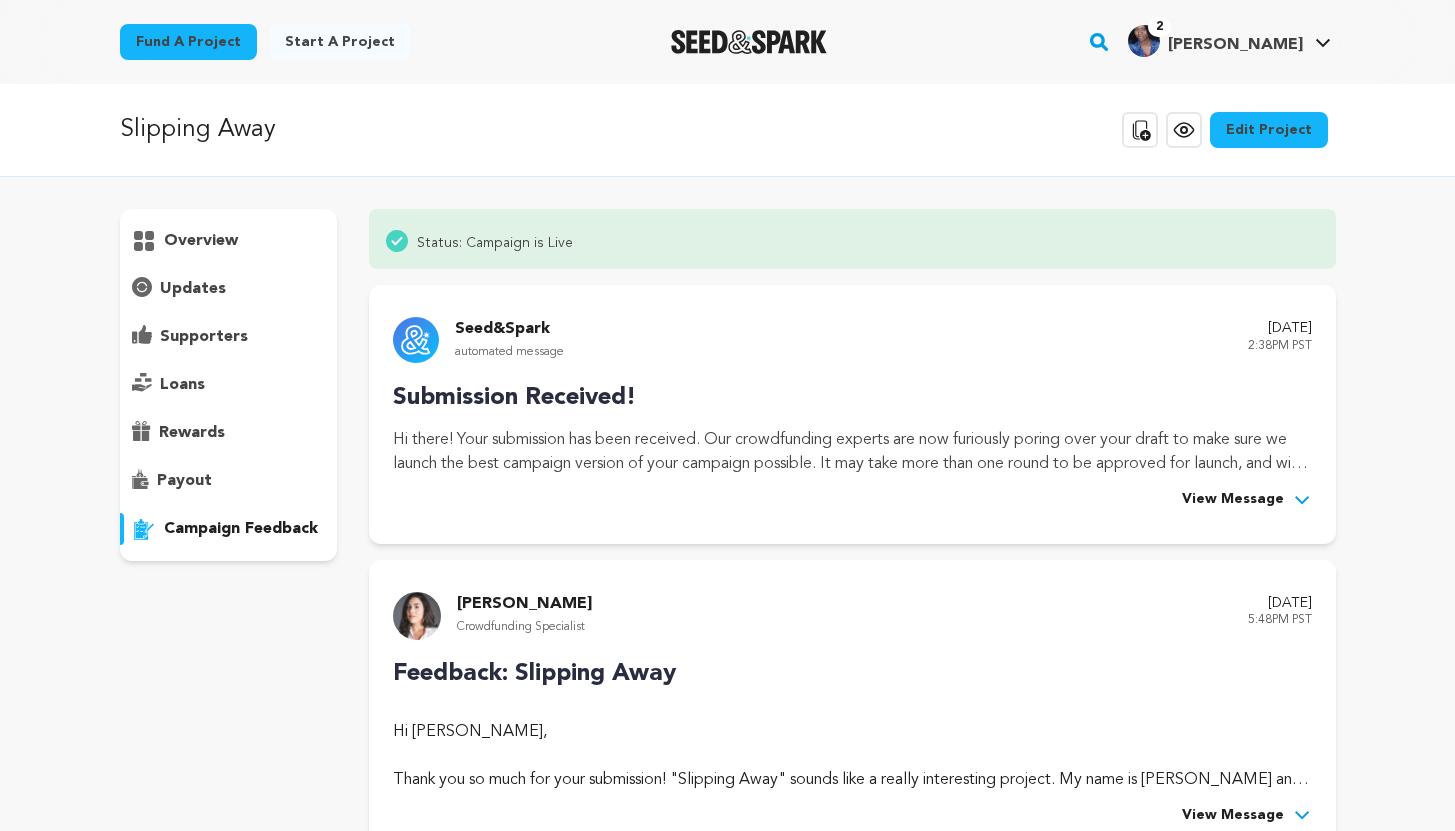 scroll, scrollTop: 782, scrollLeft: 0, axis: vertical 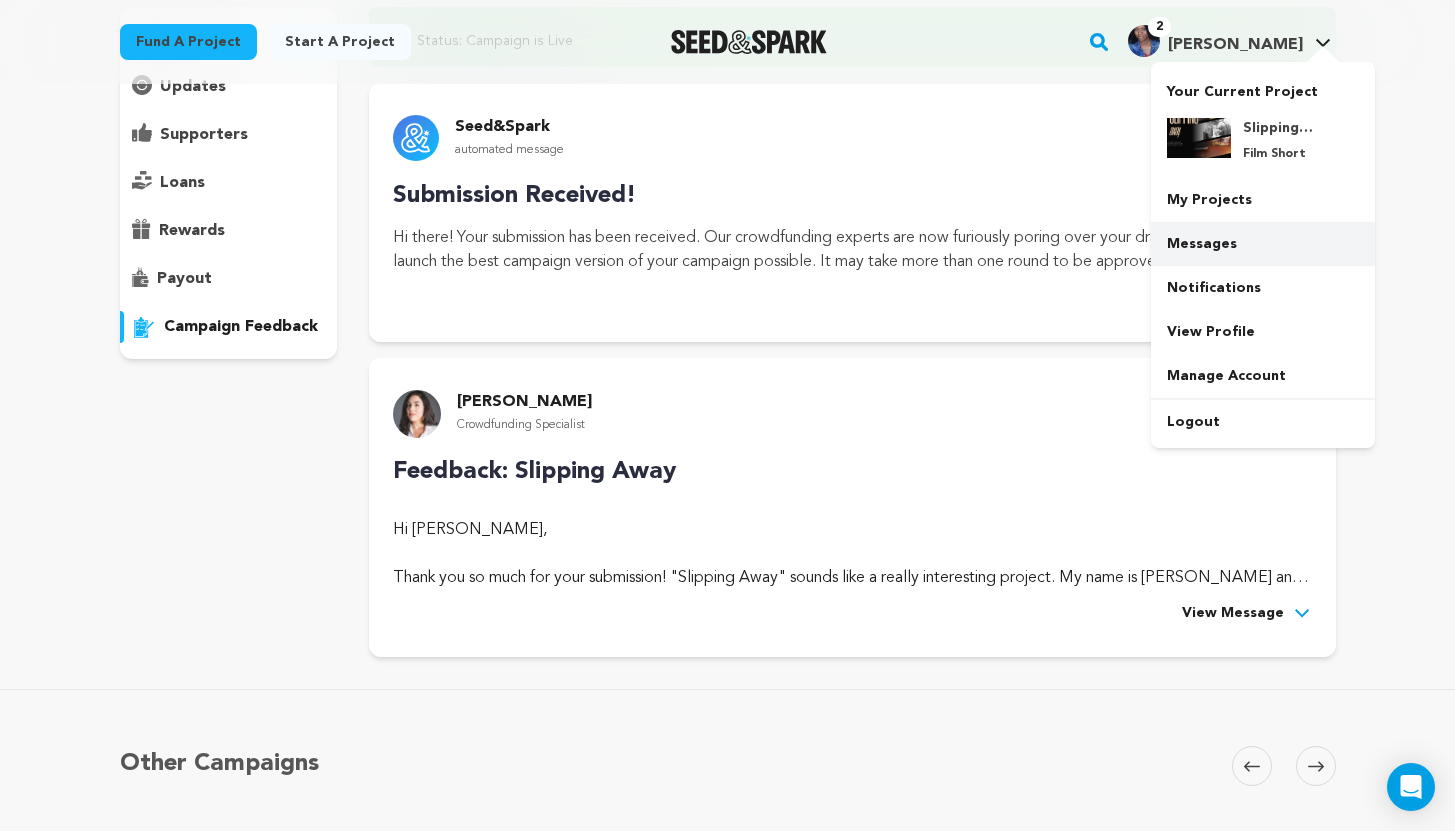 click on "Messages" at bounding box center [1263, 244] 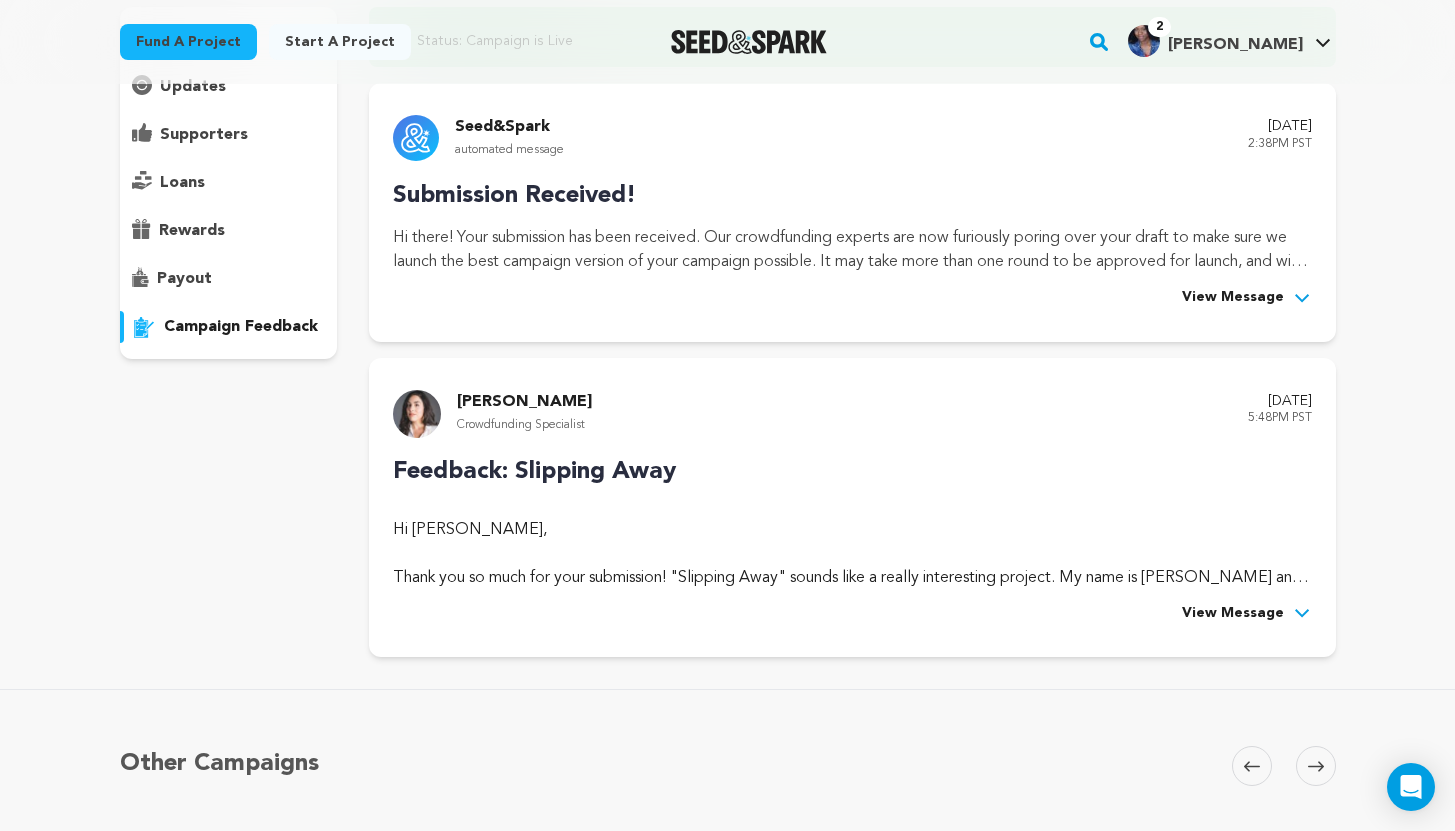 scroll, scrollTop: 200, scrollLeft: 0, axis: vertical 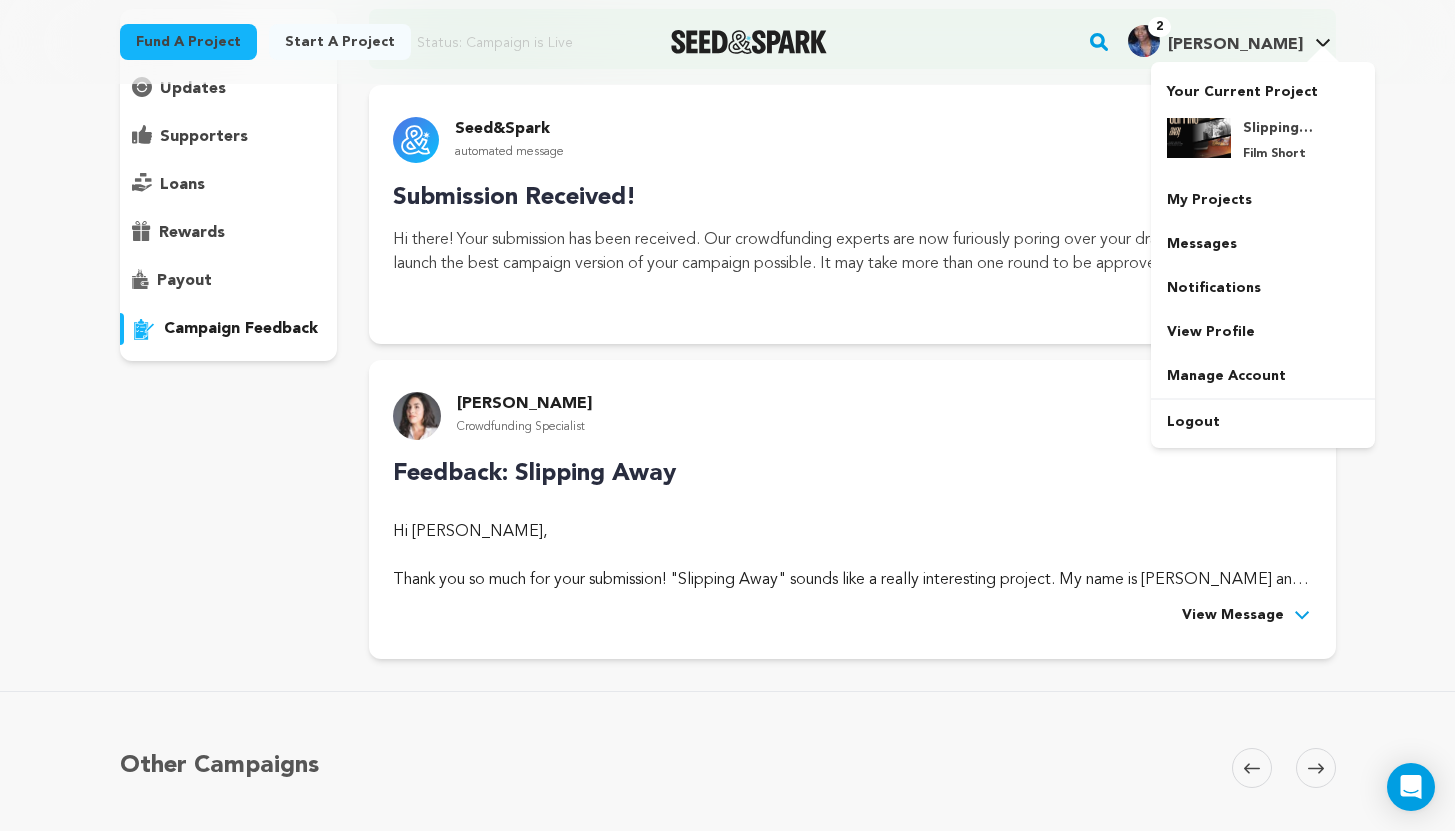click on "2" at bounding box center [1159, 27] 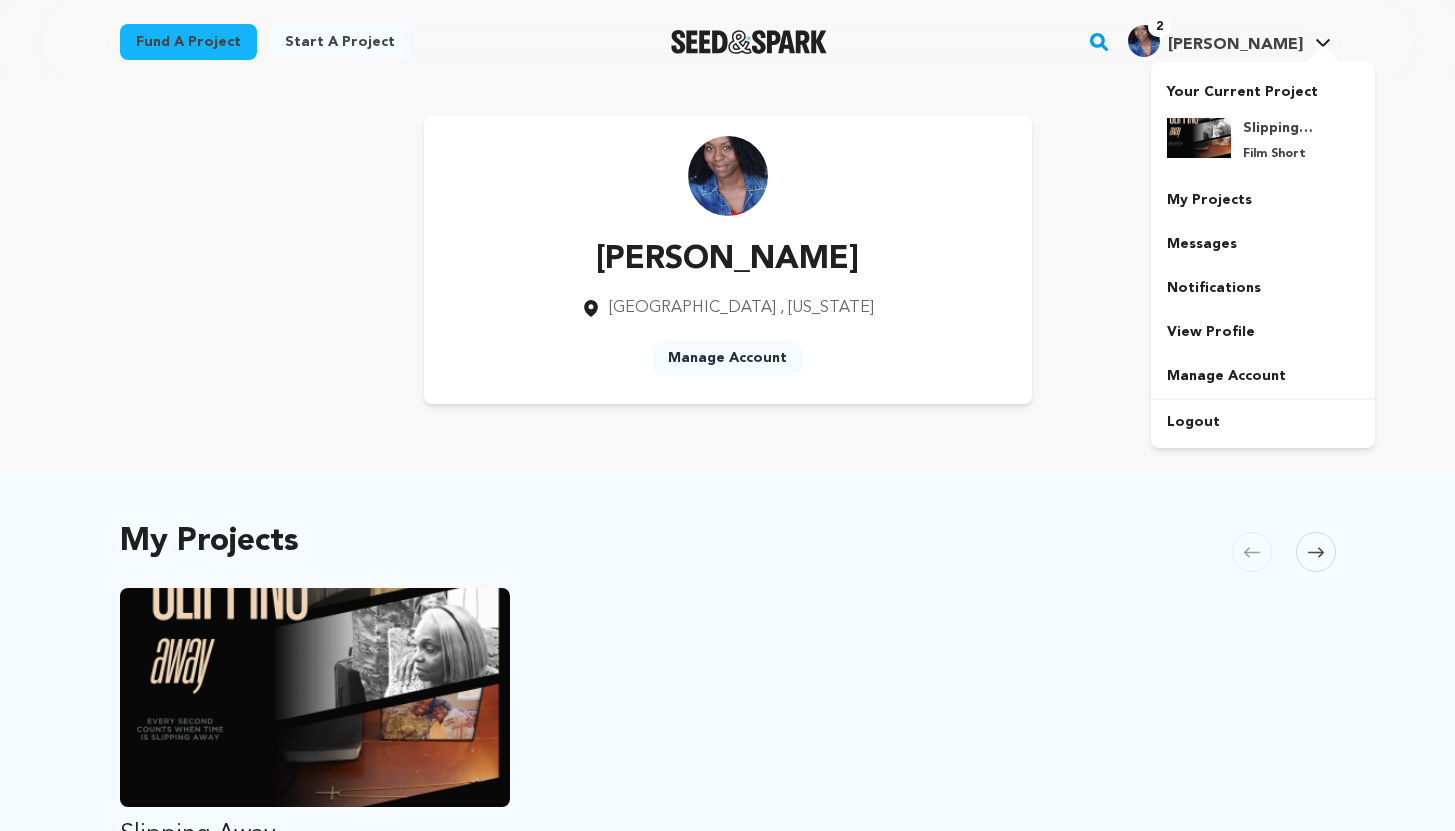 scroll, scrollTop: 0, scrollLeft: 0, axis: both 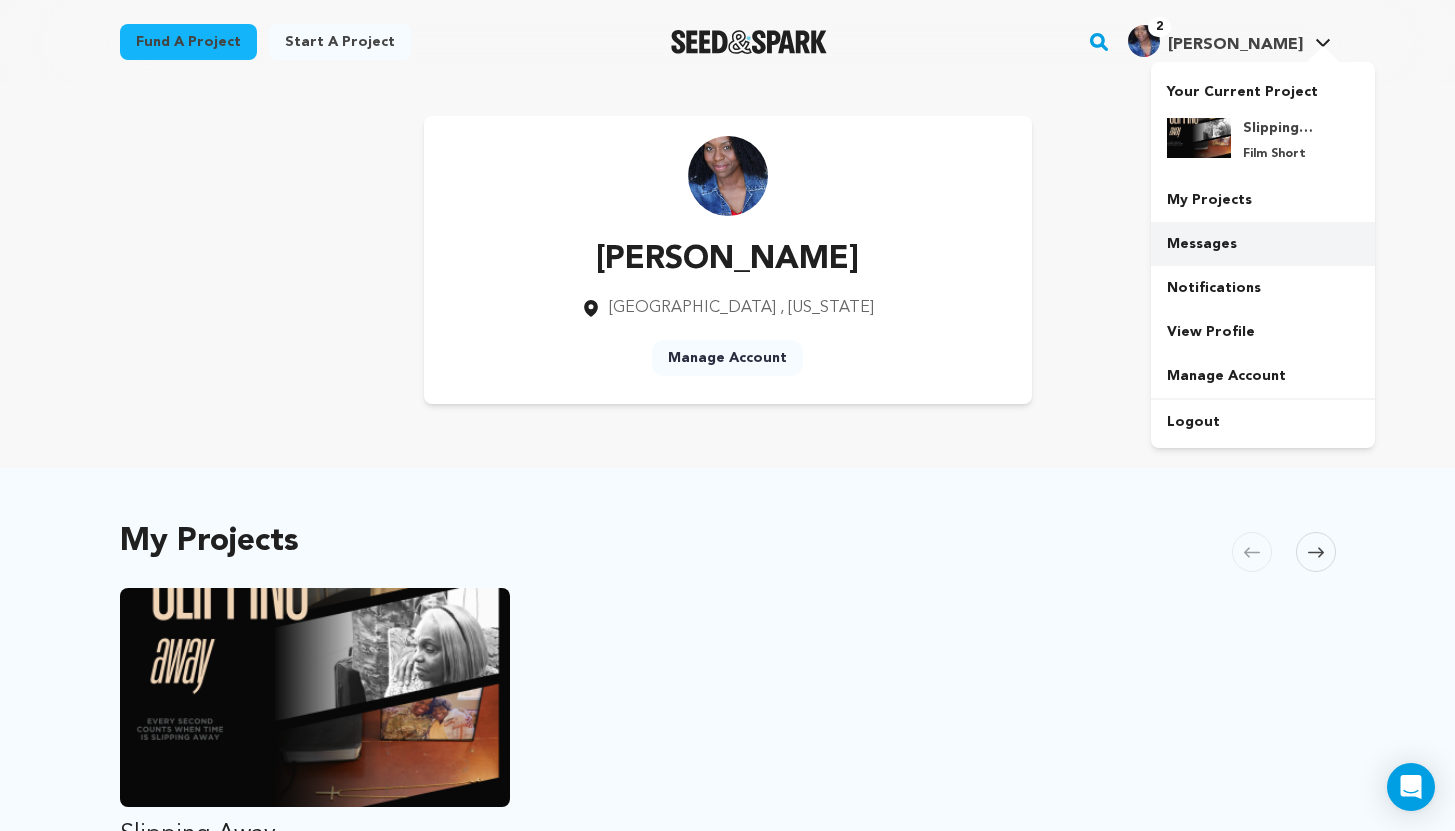 click on "Messages" at bounding box center (1263, 244) 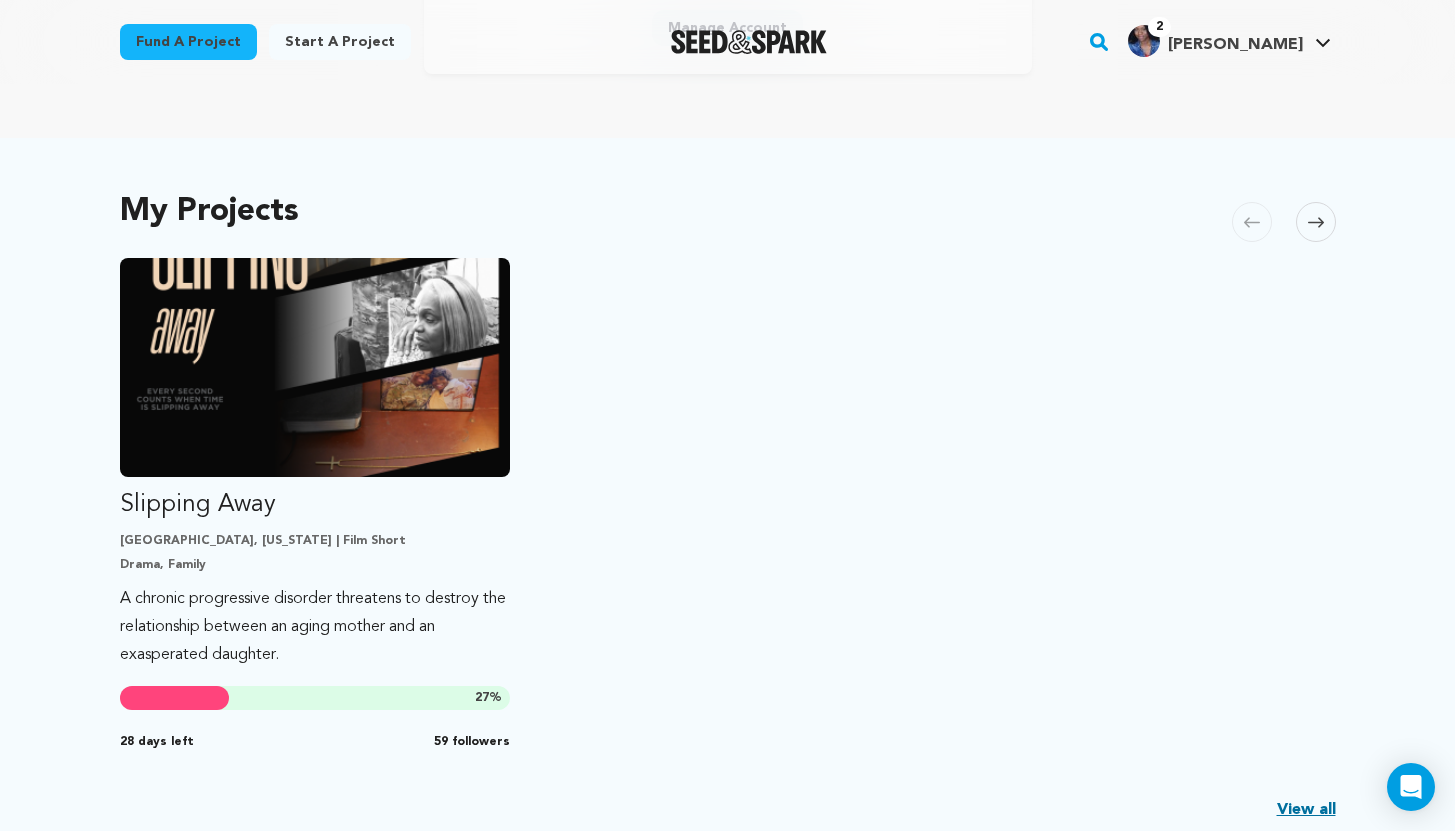 scroll, scrollTop: 399, scrollLeft: 0, axis: vertical 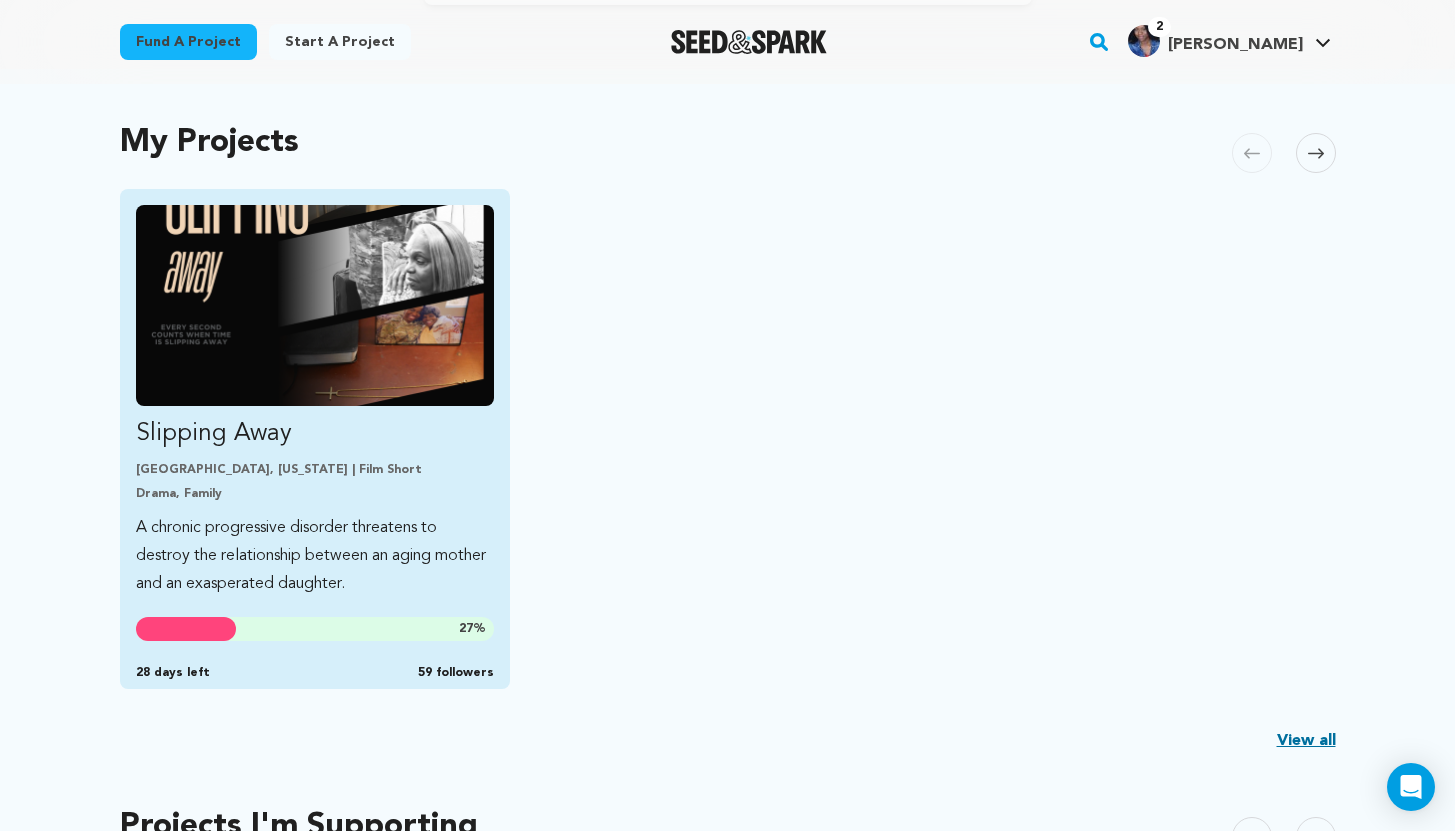 click at bounding box center (315, 305) 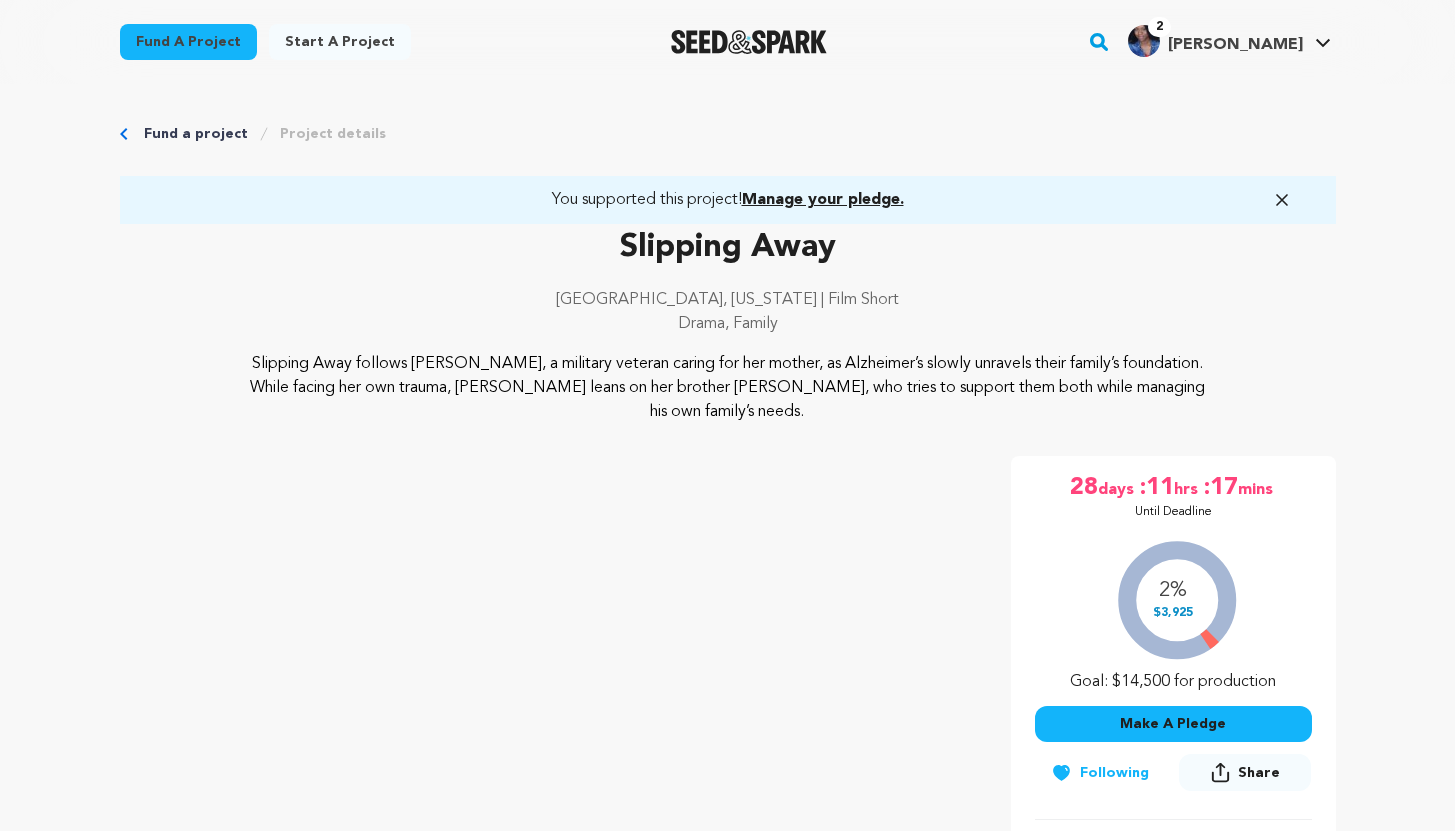 scroll, scrollTop: 0, scrollLeft: 0, axis: both 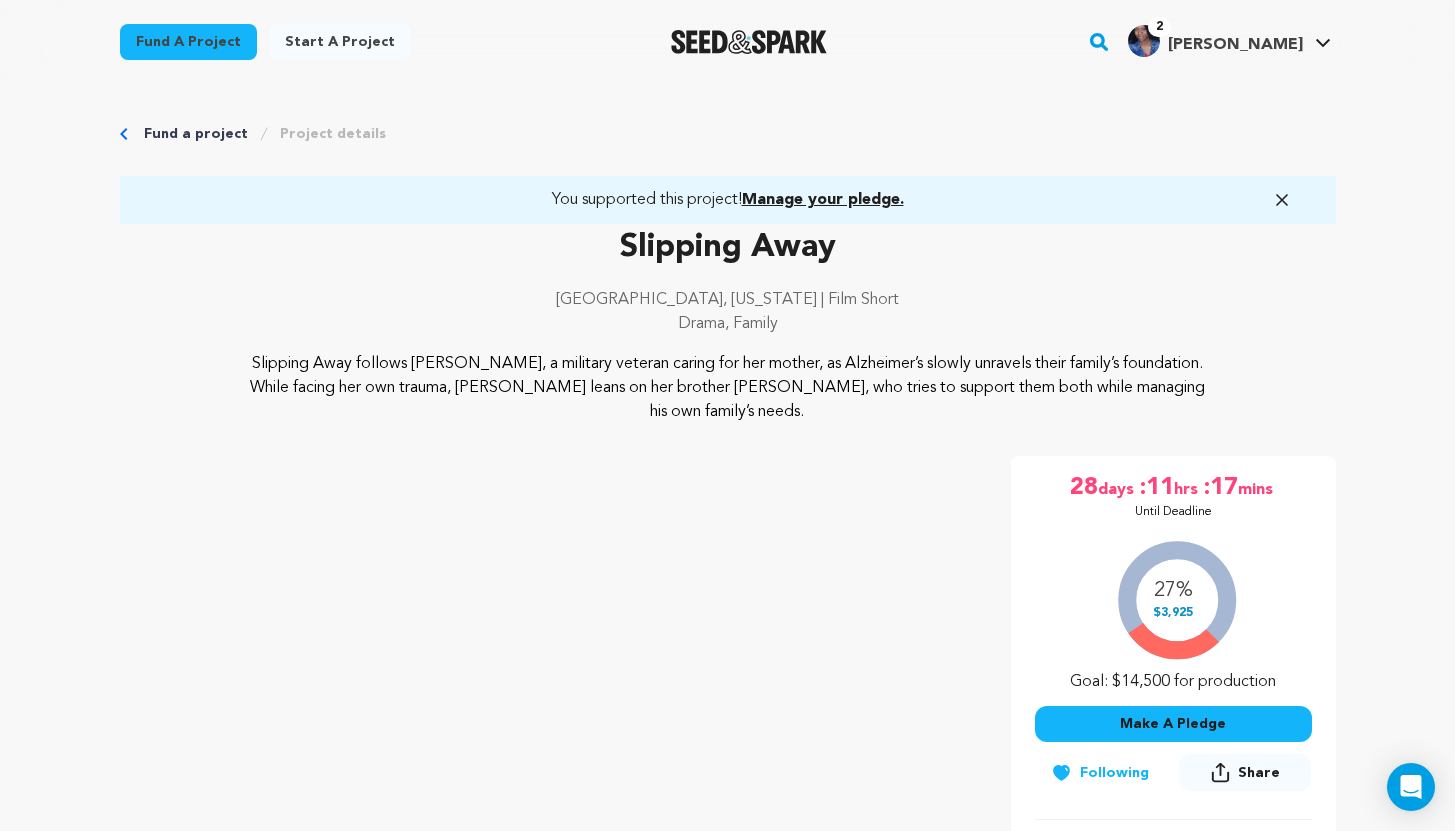 click on "Fund a project
Start a project
Search
2" at bounding box center [727, 4280] 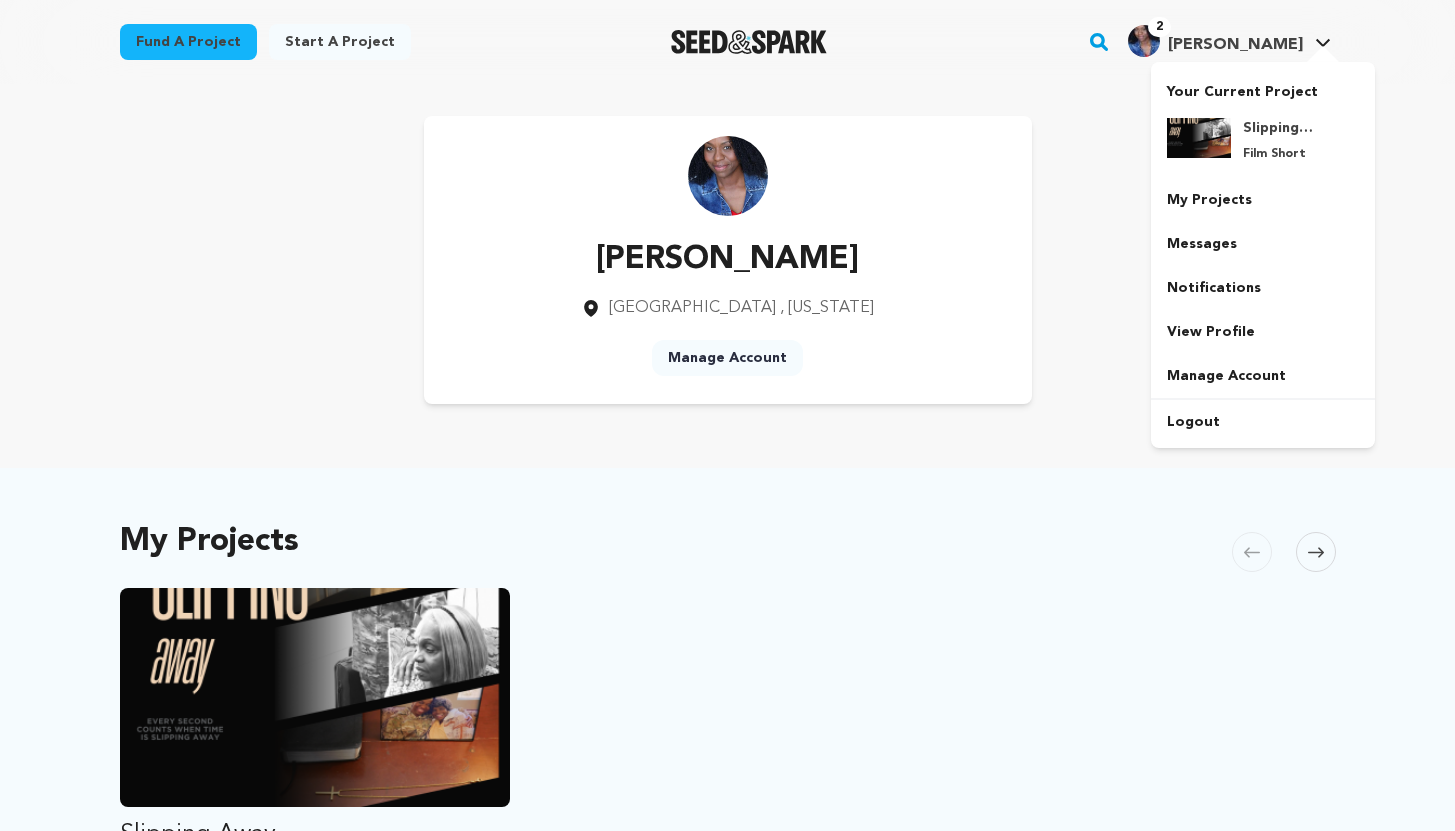 scroll, scrollTop: 0, scrollLeft: 0, axis: both 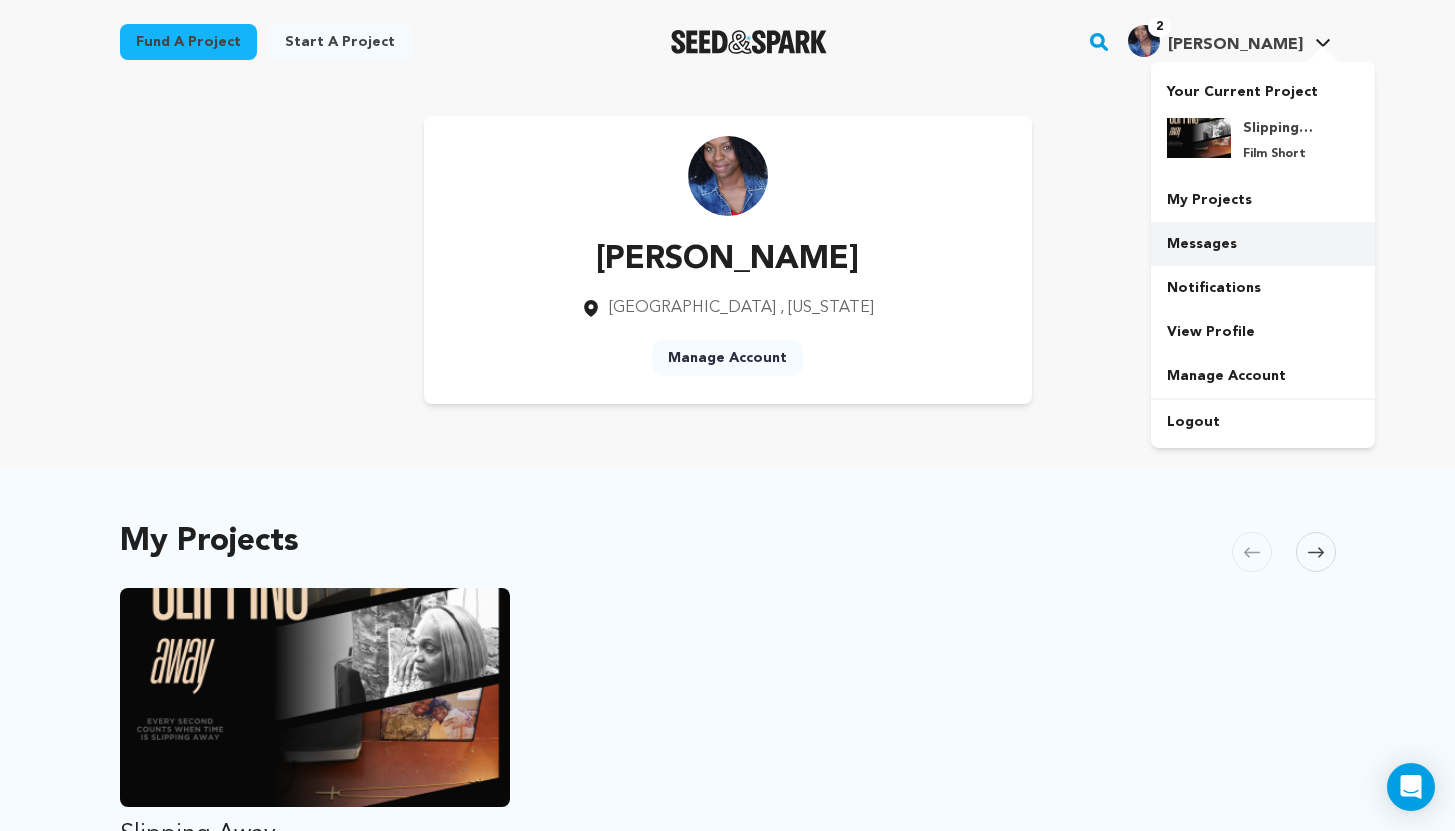 click on "Messages" at bounding box center (1263, 244) 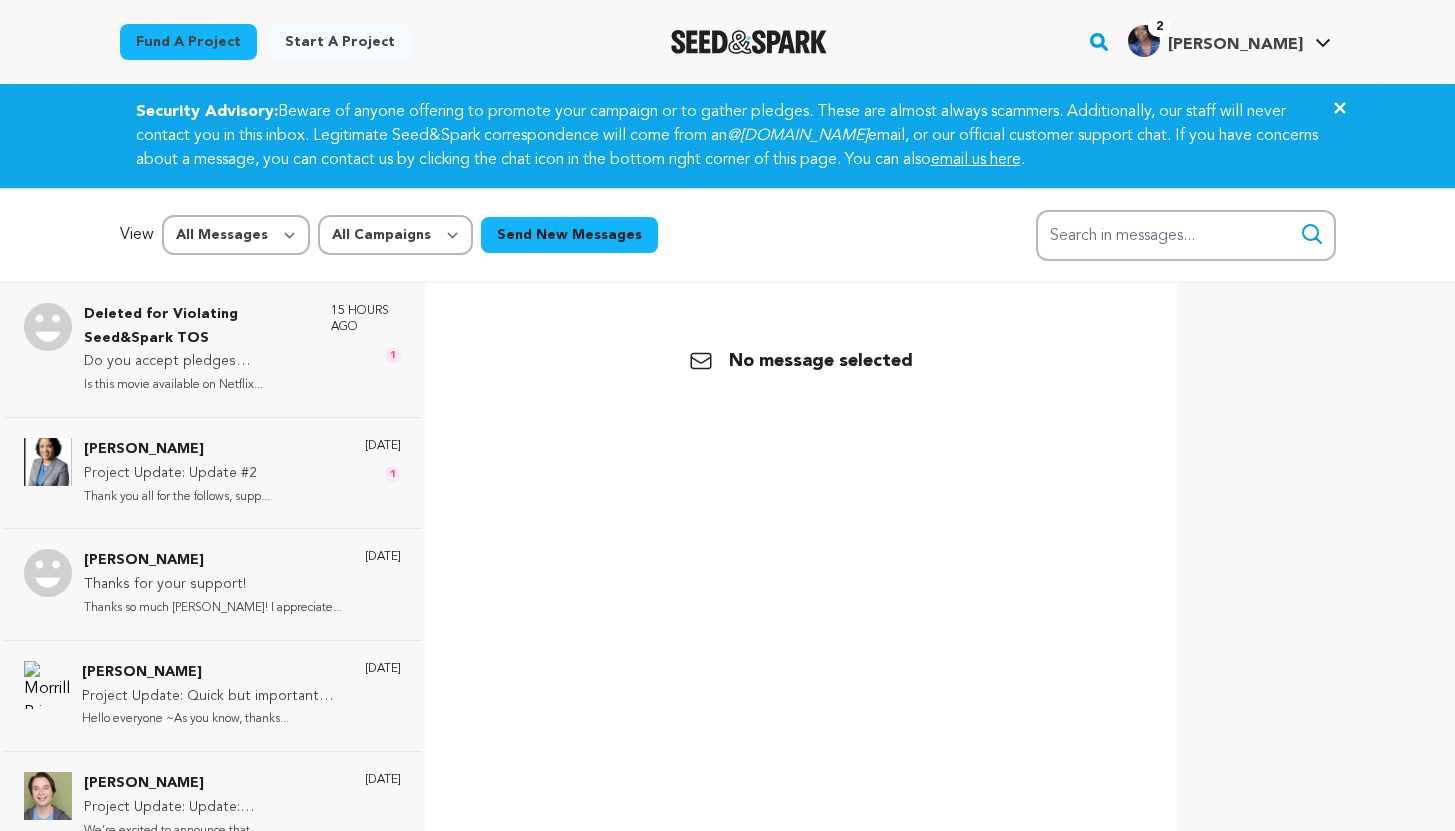 scroll, scrollTop: 0, scrollLeft: 0, axis: both 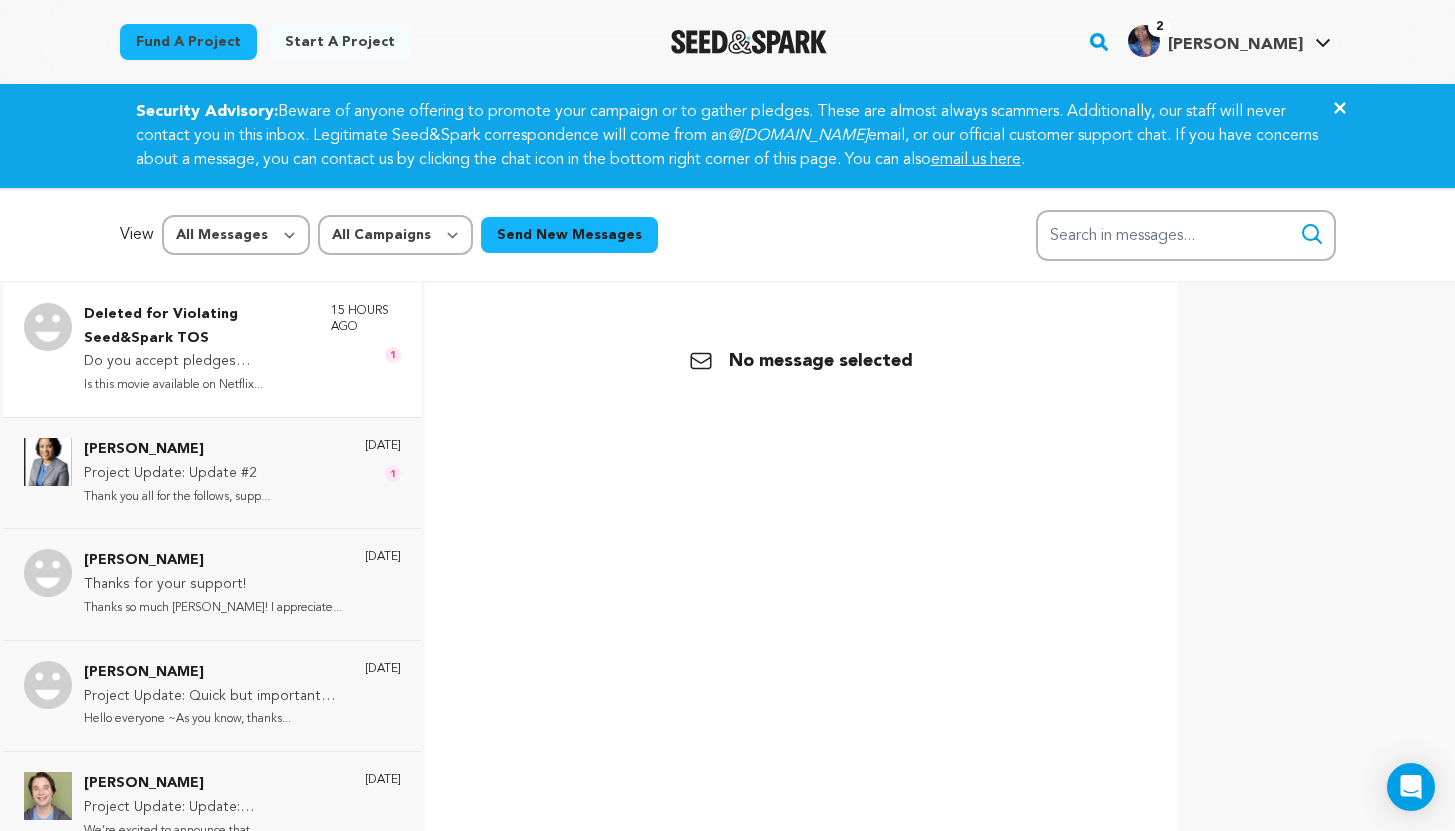 click on "Do you accept pledges anonymously?" at bounding box center (197, 362) 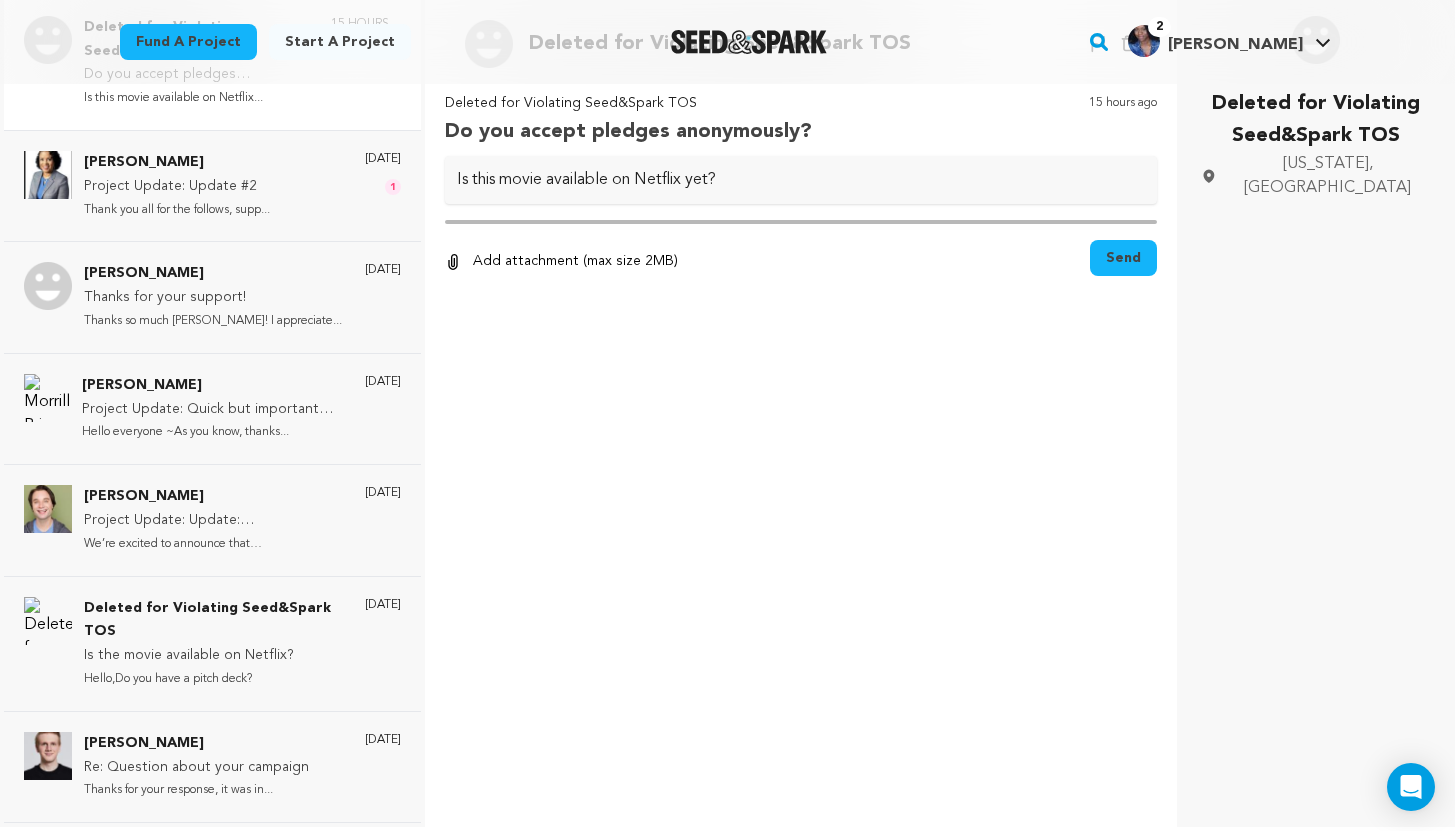 scroll, scrollTop: 299, scrollLeft: 0, axis: vertical 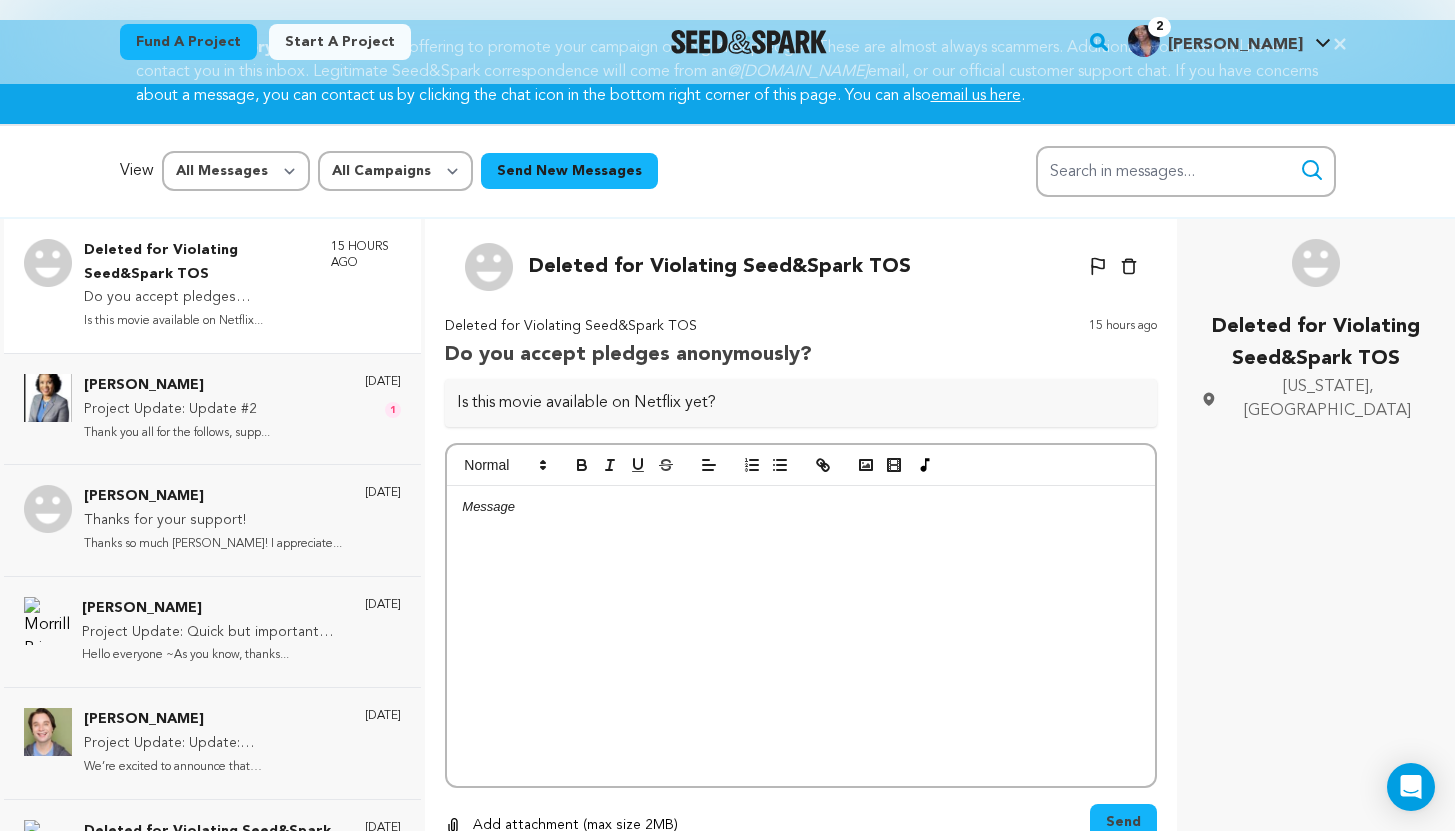 click 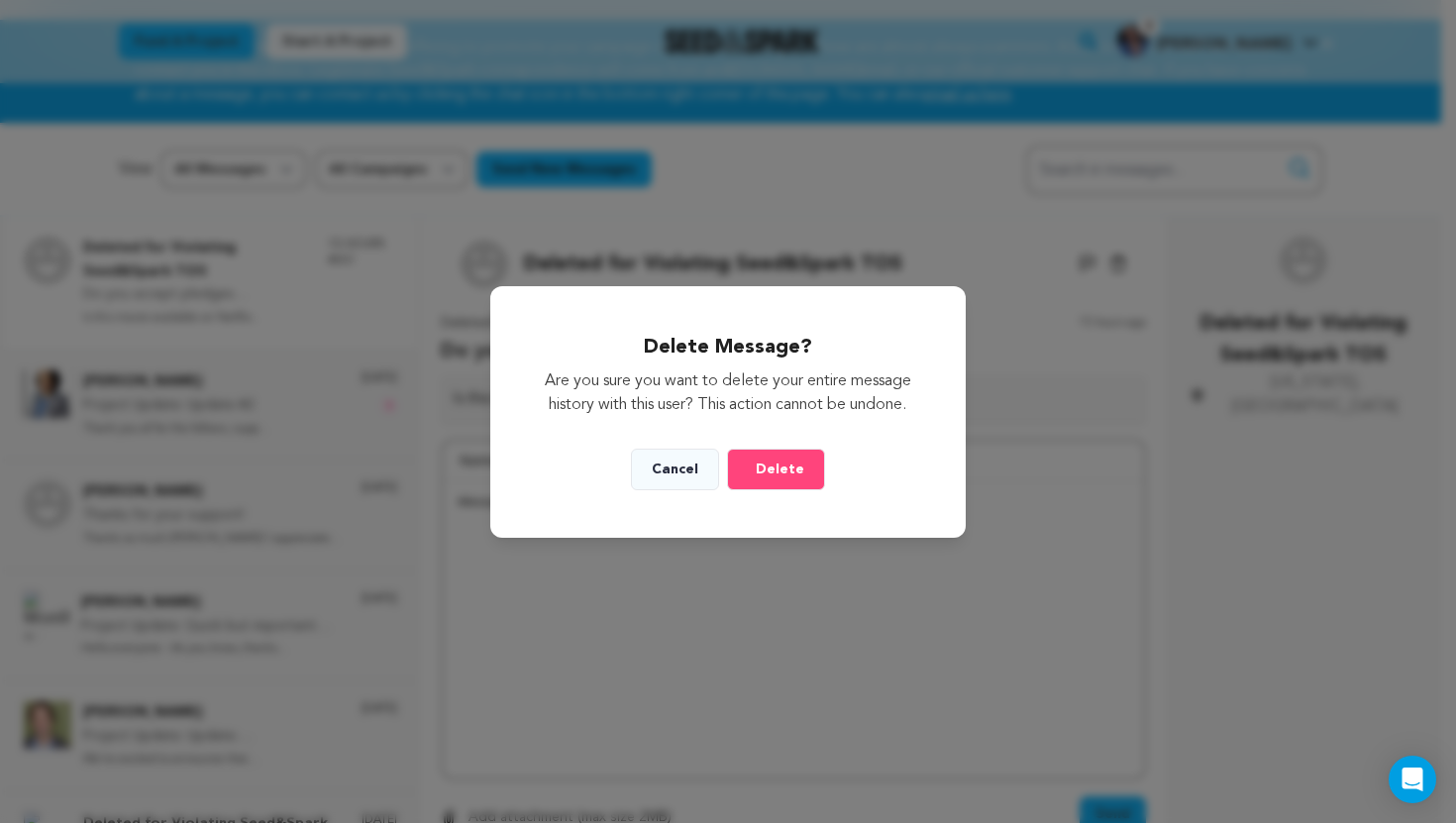click on "Delete" at bounding box center [780, 469] 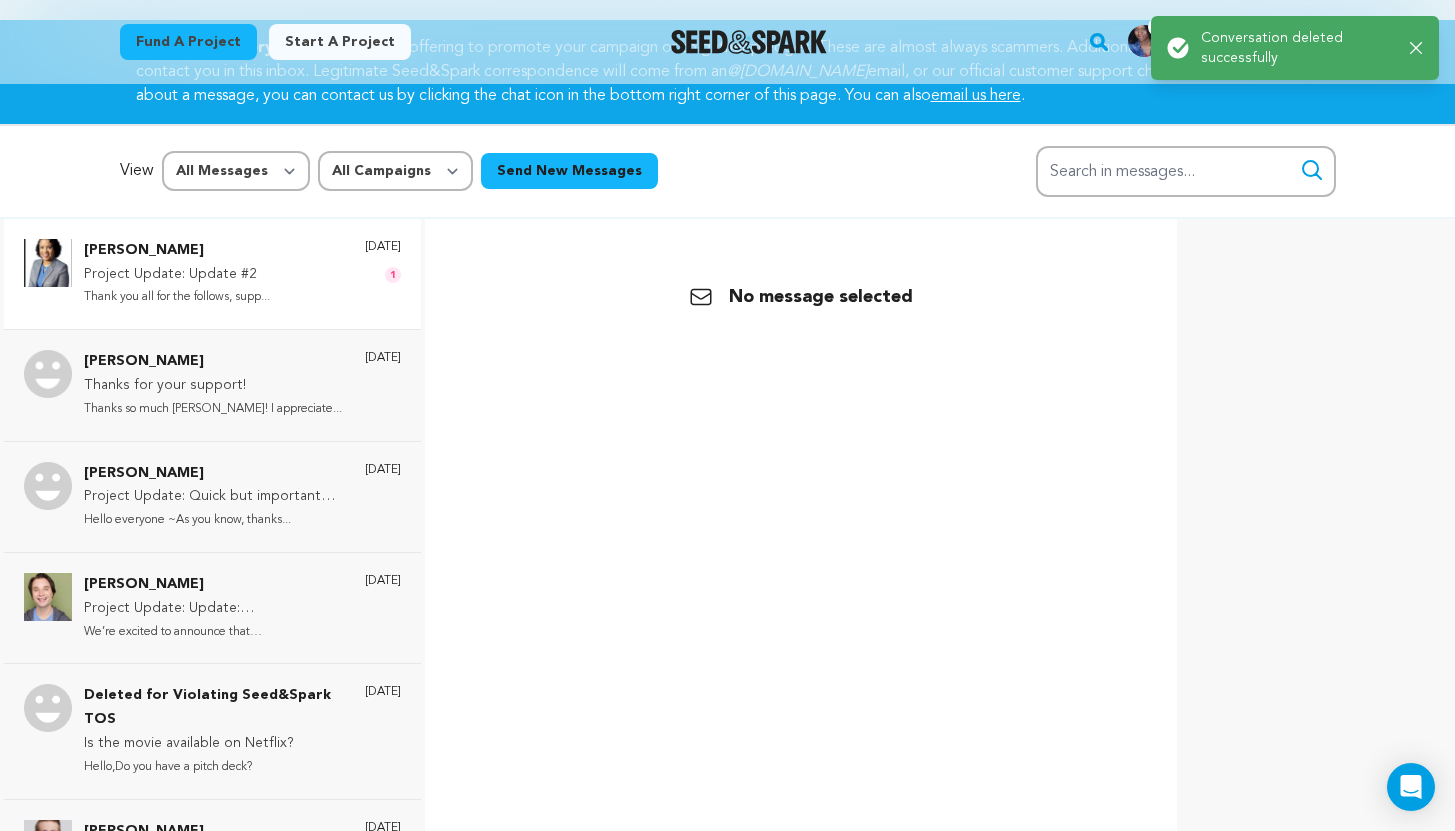 click on "Thank you all for the follows, supp..." at bounding box center [177, 297] 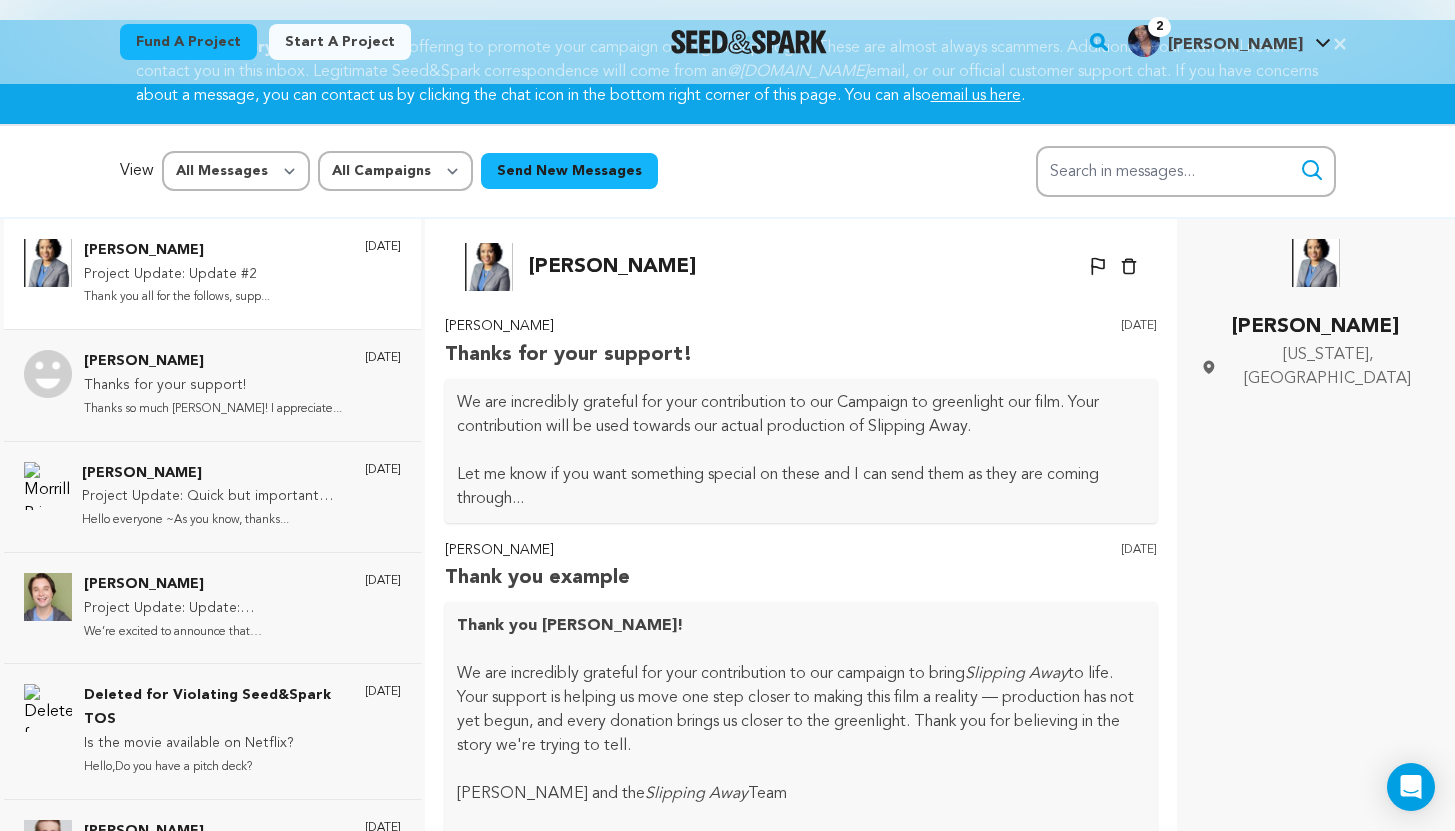 scroll, scrollTop: 238, scrollLeft: 0, axis: vertical 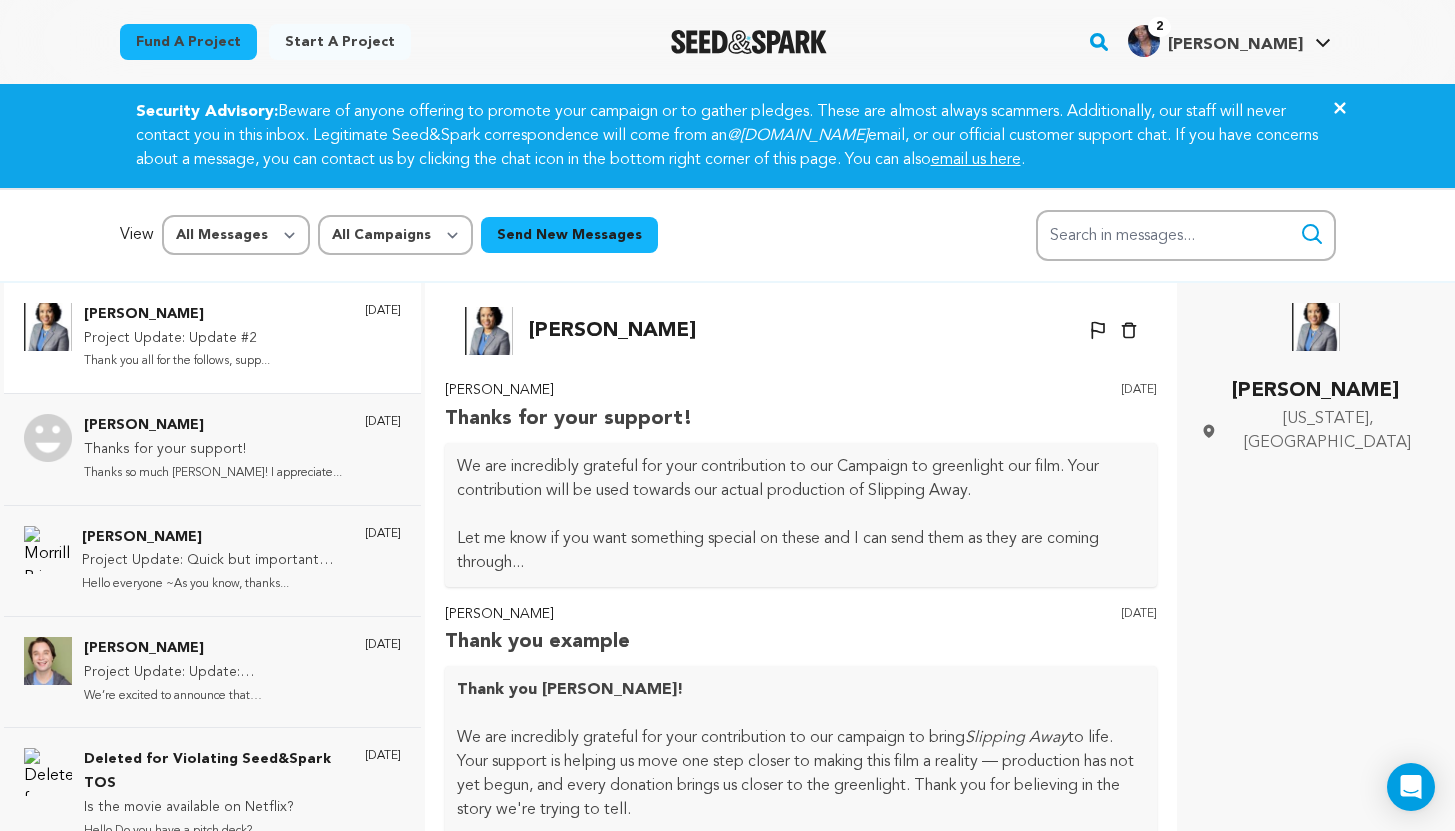 click on "Fund a project
Start a project
Search
2" at bounding box center (727, 565) 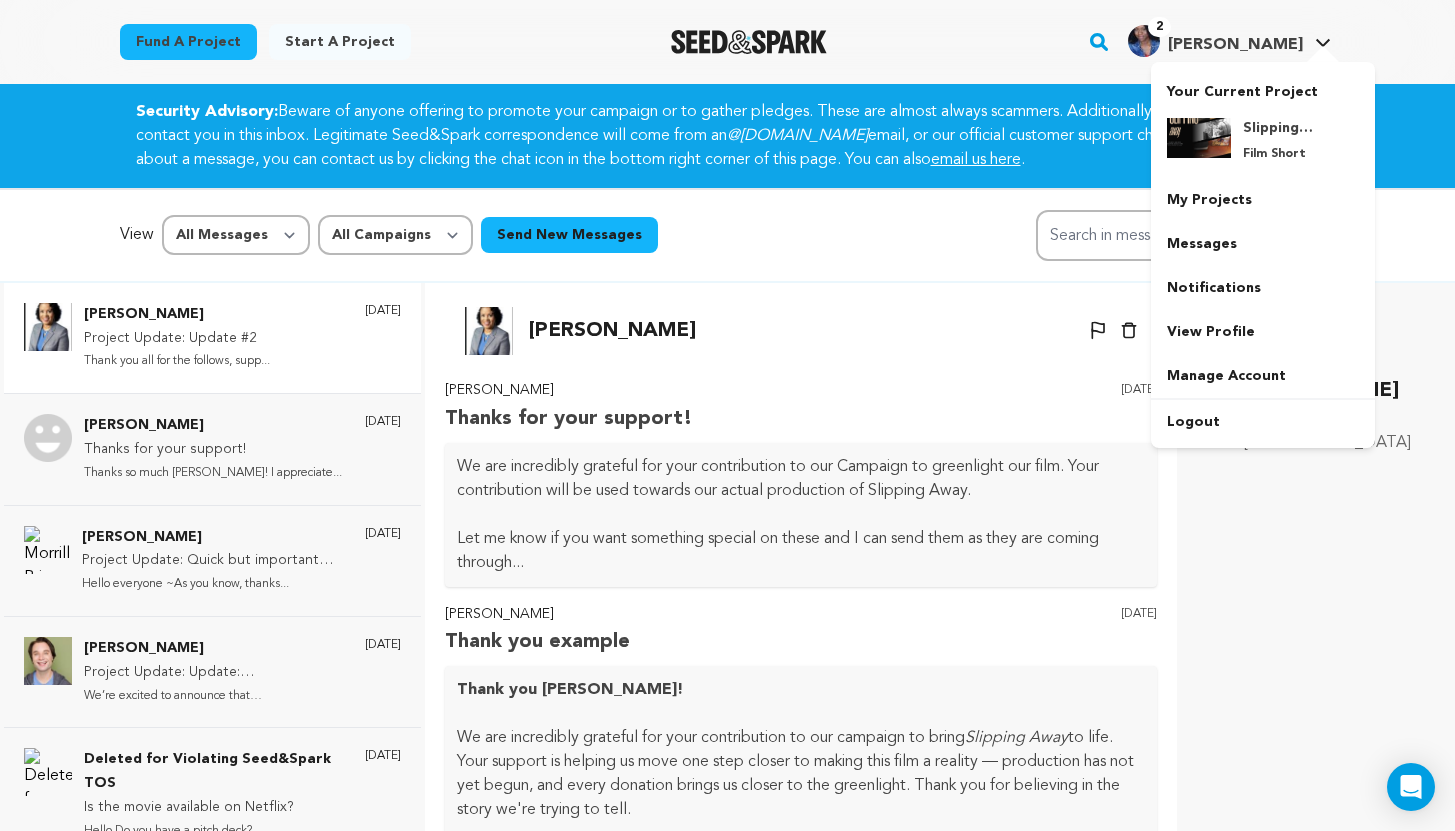 click on "2" at bounding box center [1159, 27] 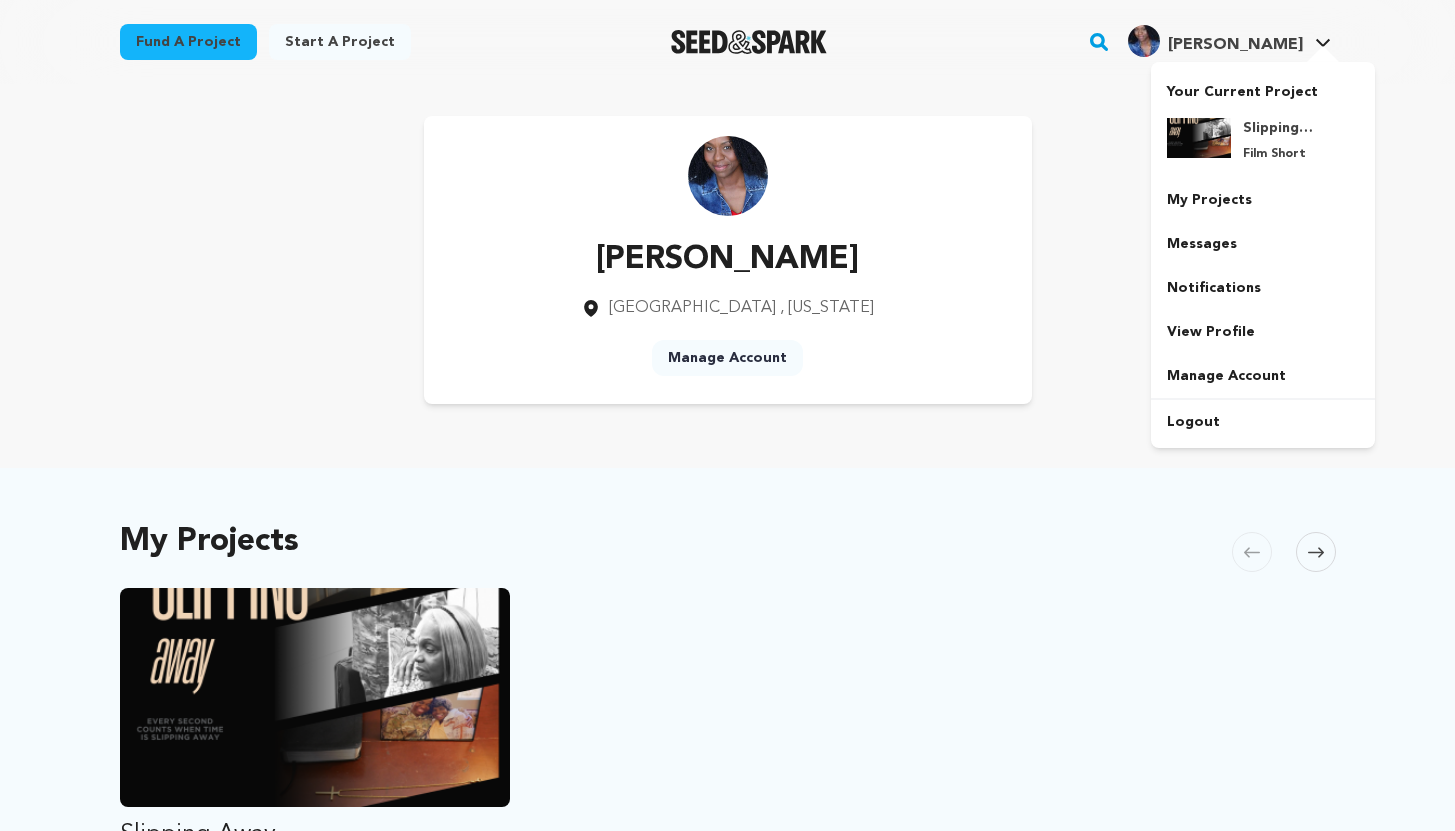 scroll, scrollTop: 0, scrollLeft: 0, axis: both 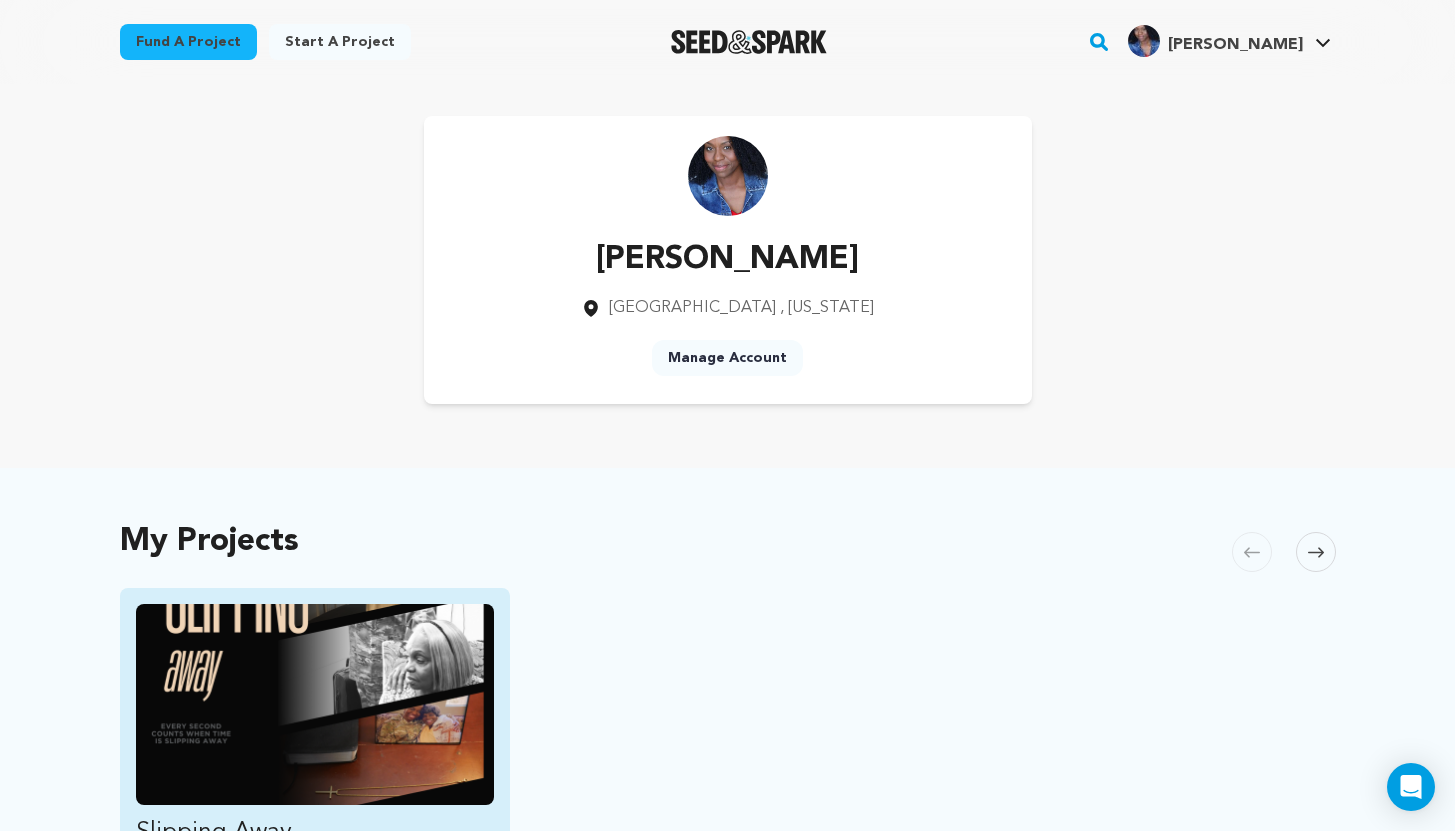 click at bounding box center (315, 704) 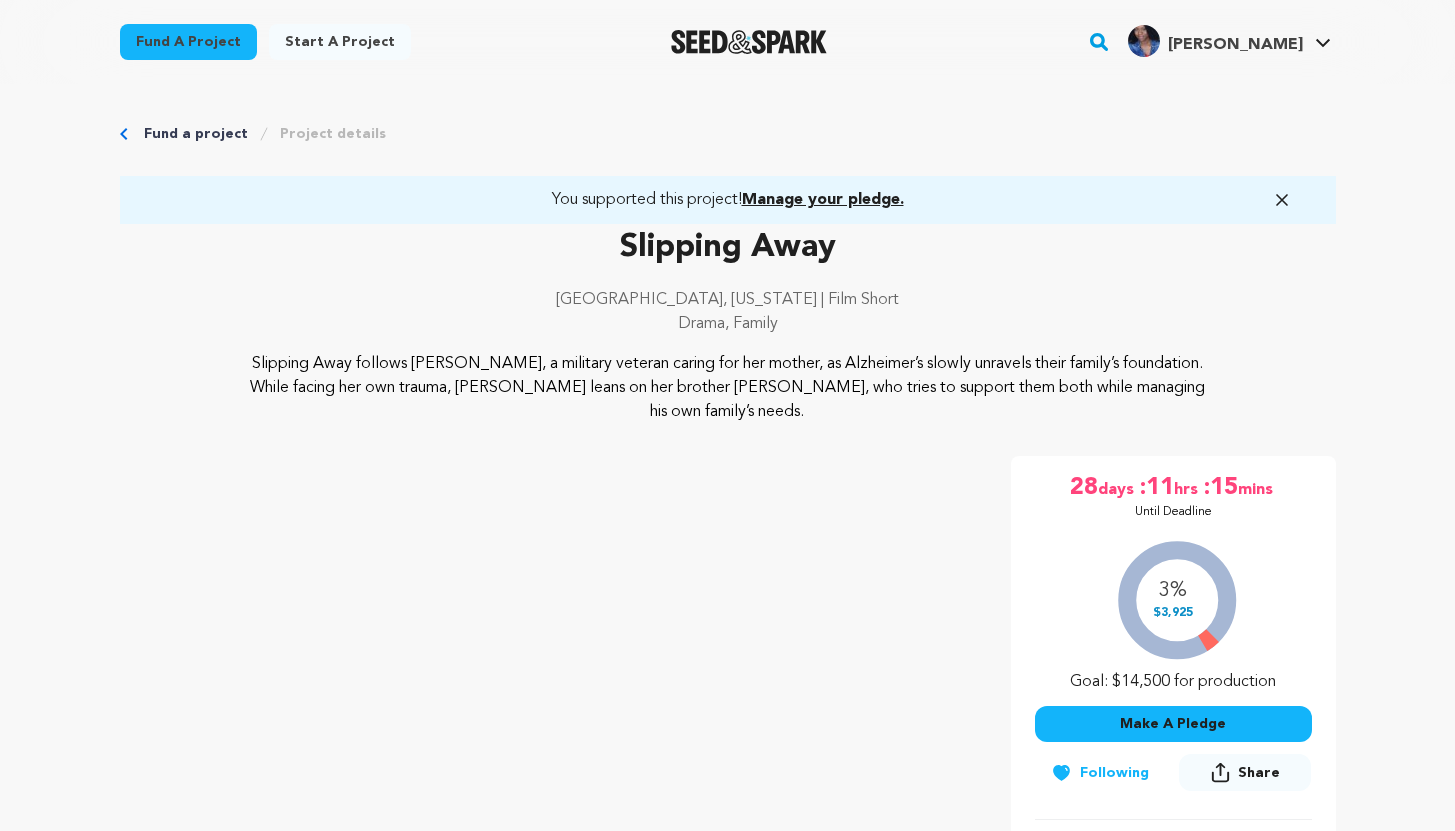 scroll, scrollTop: 0, scrollLeft: 0, axis: both 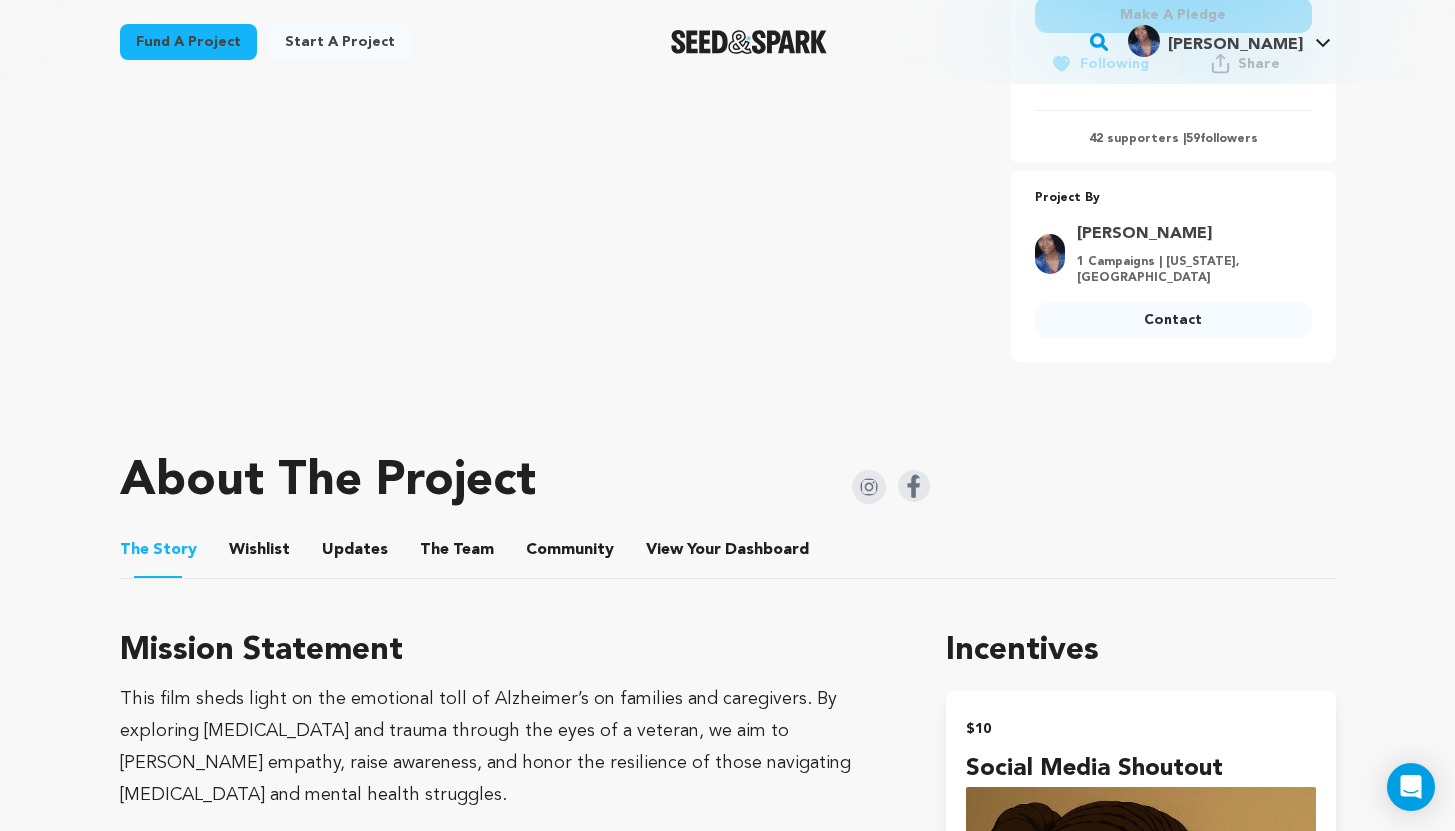 click on "The Team" at bounding box center (457, 554) 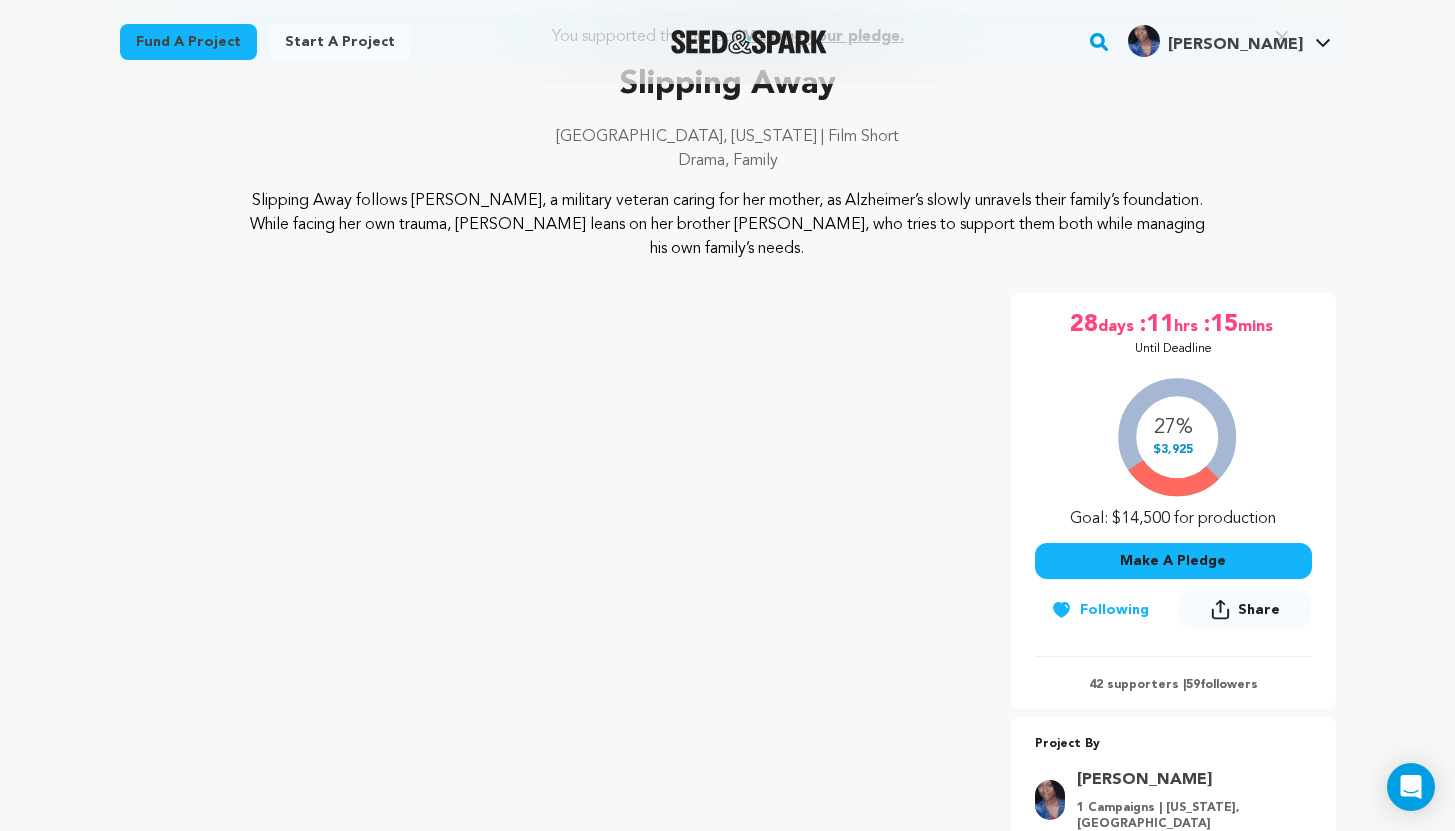 scroll, scrollTop: 0, scrollLeft: 0, axis: both 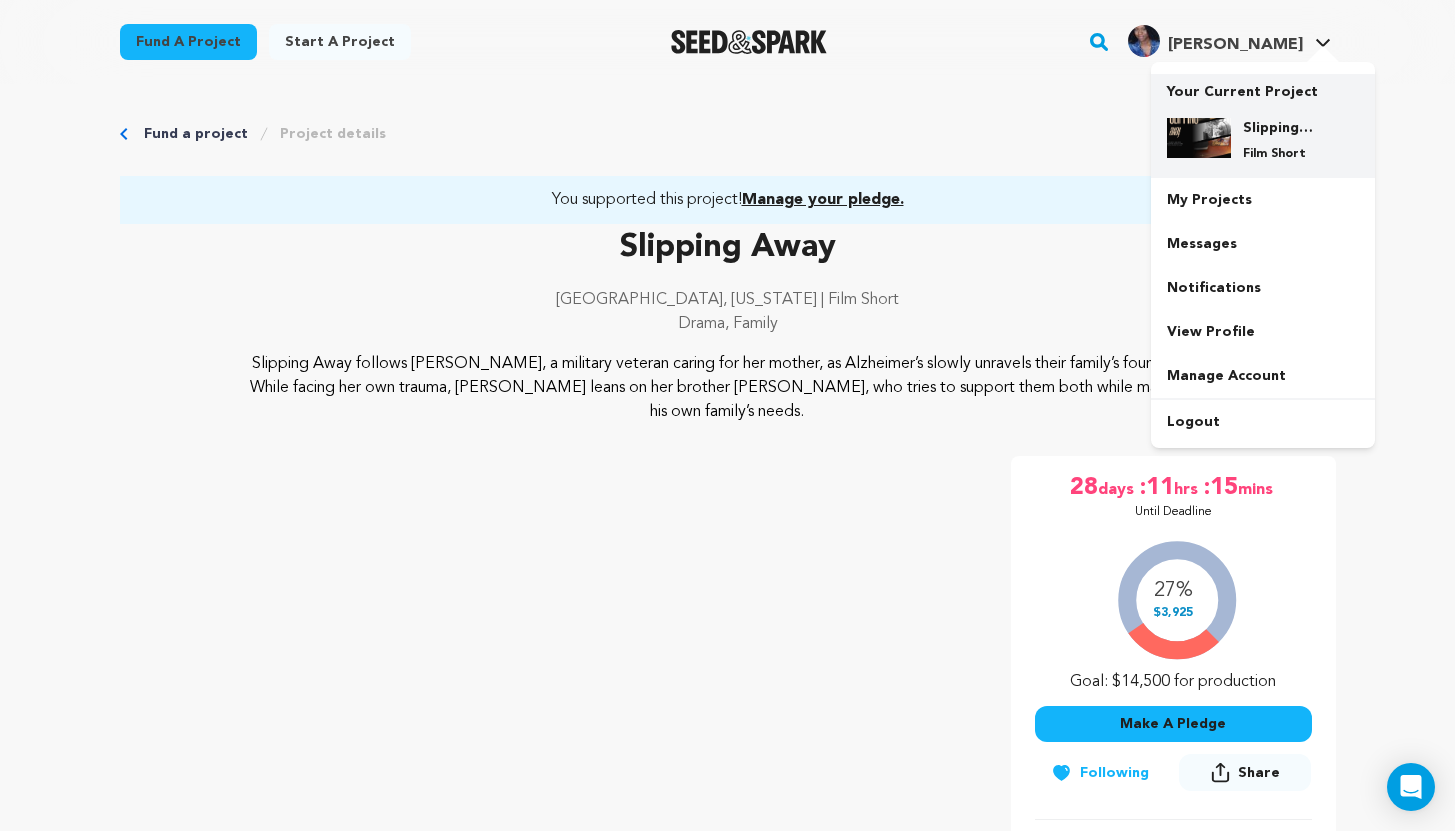 click on "Slipping Away
Film Short" at bounding box center [1279, 140] 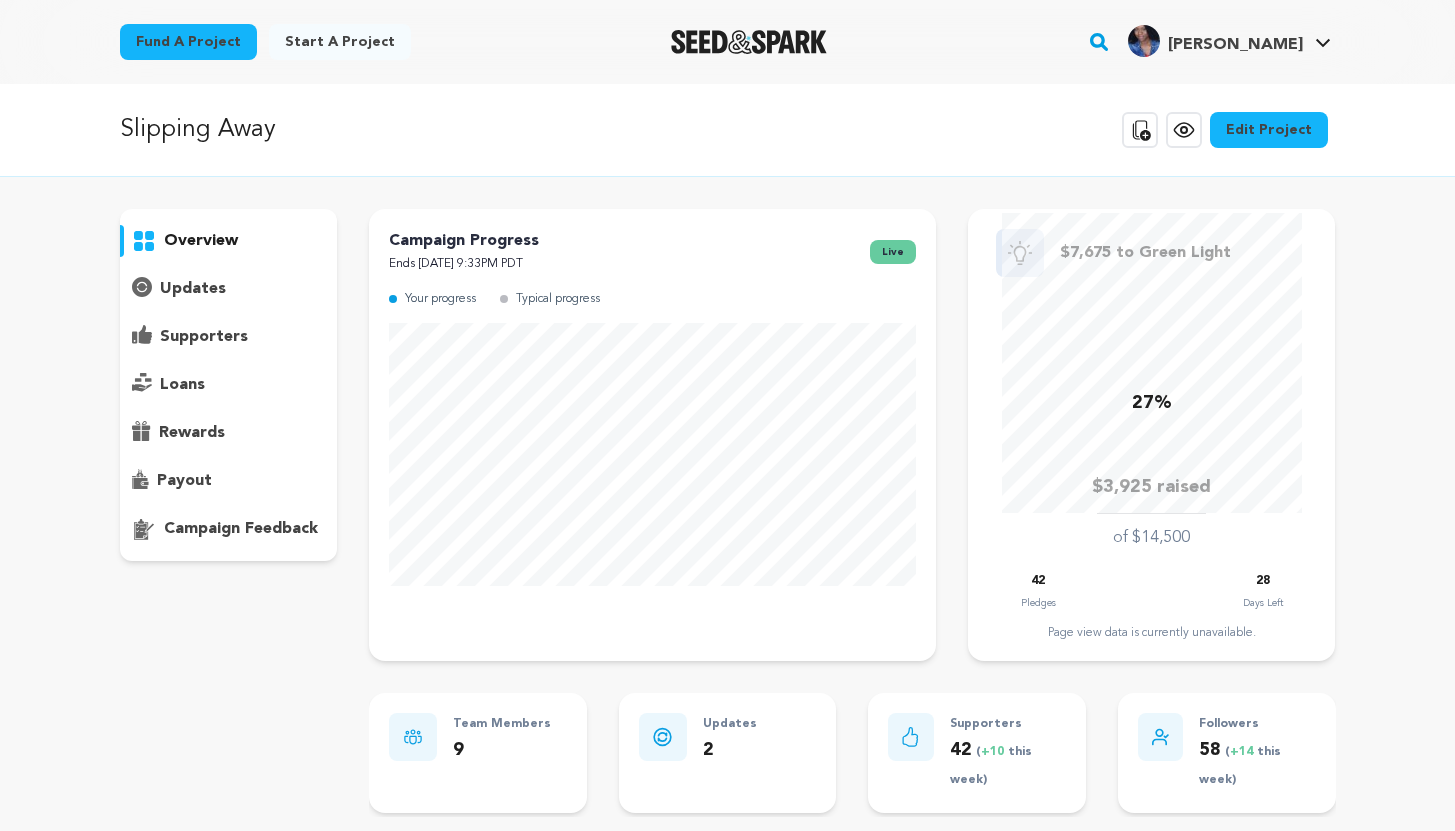 scroll, scrollTop: 0, scrollLeft: 0, axis: both 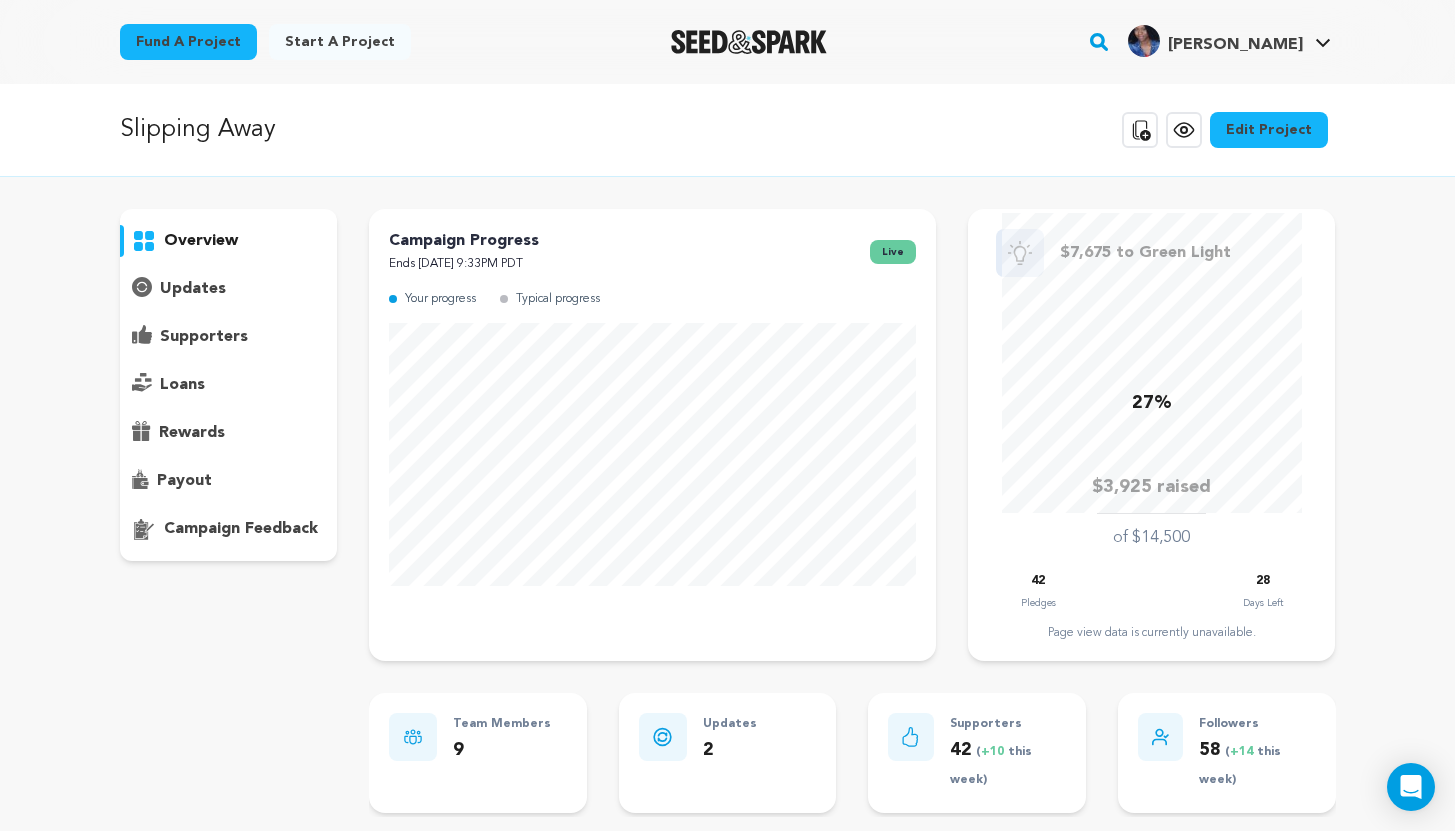 click on "Edit Project" at bounding box center (1269, 130) 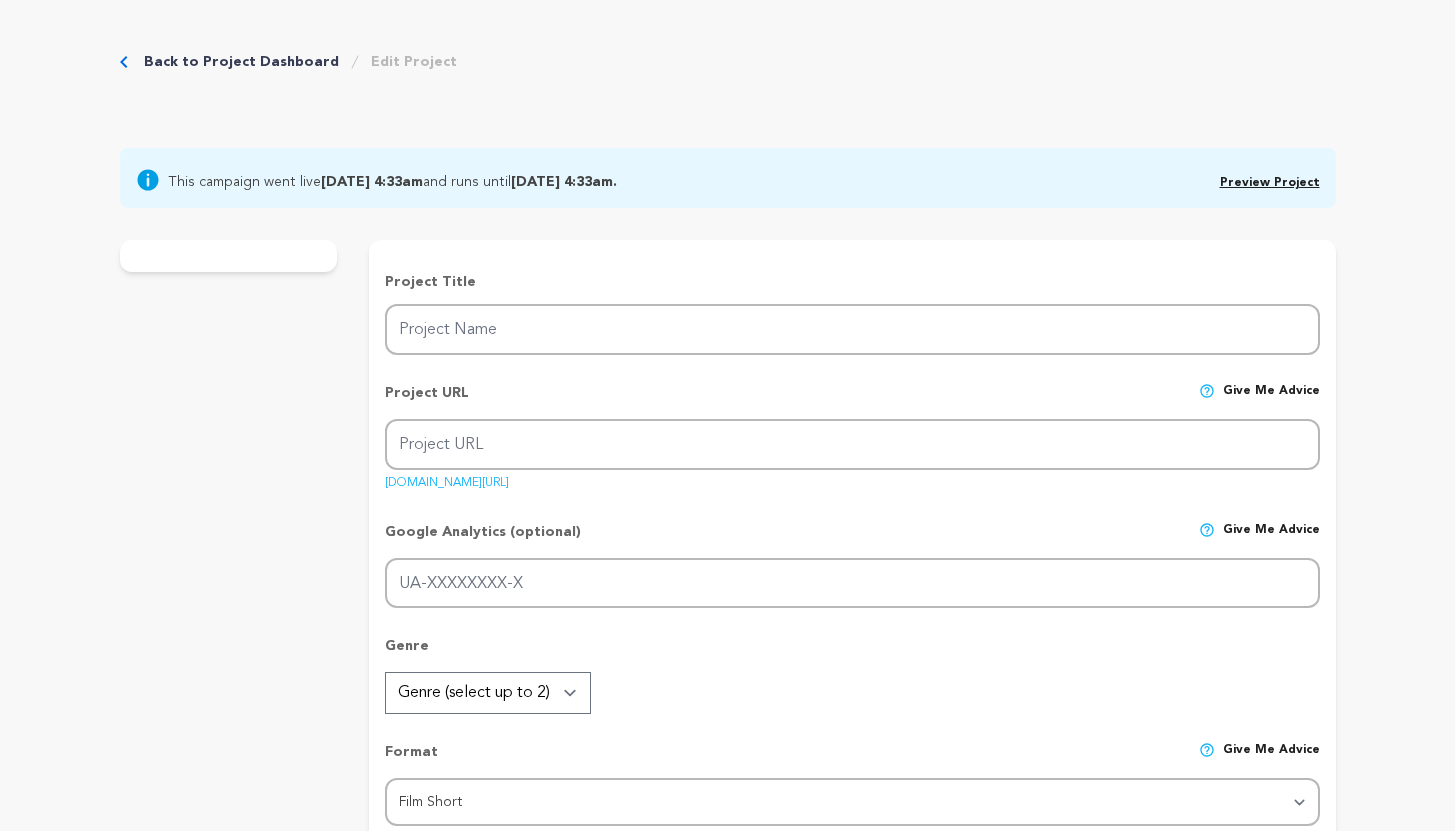 scroll, scrollTop: 0, scrollLeft: 0, axis: both 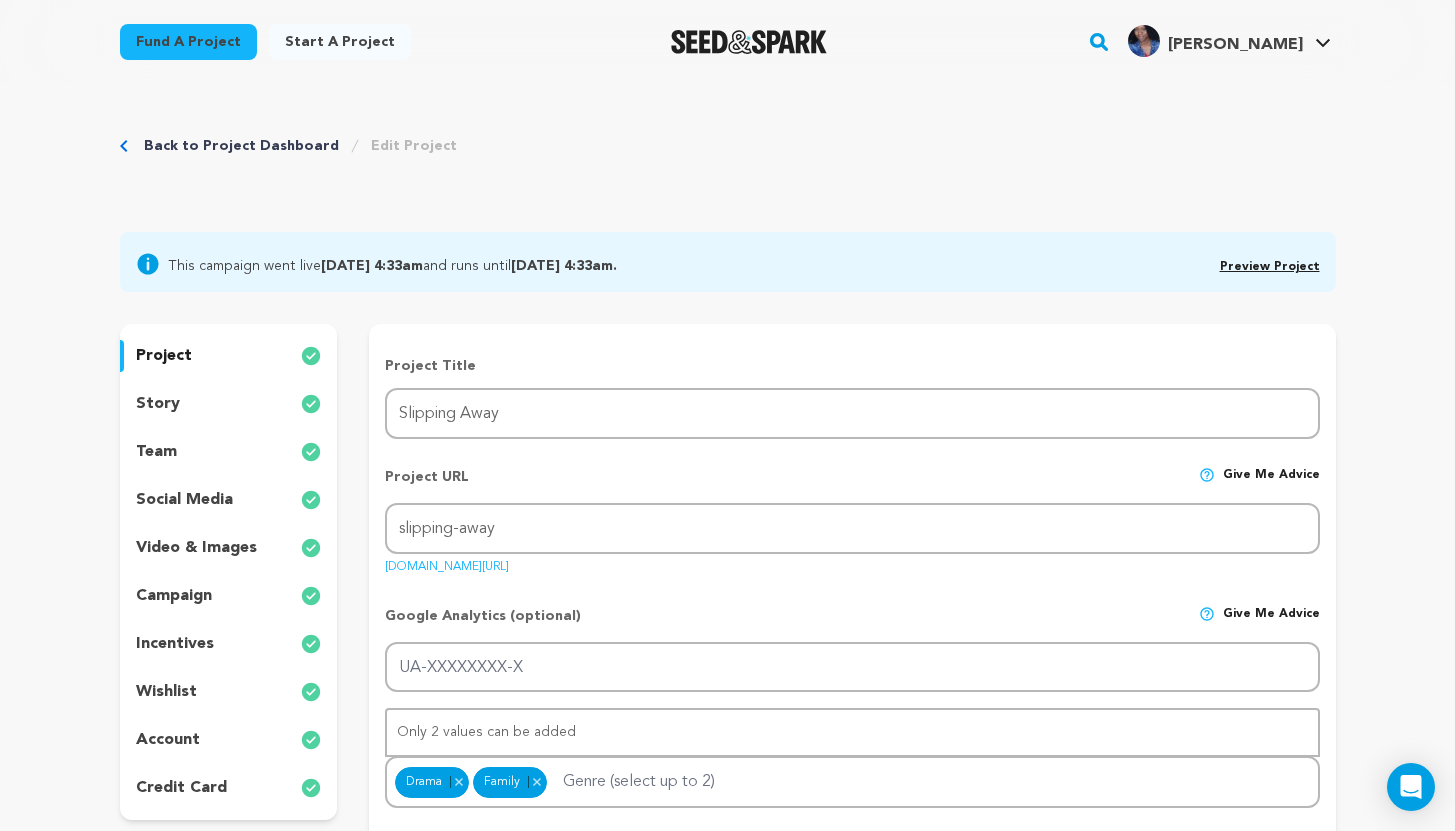 click on "team" at bounding box center [156, 452] 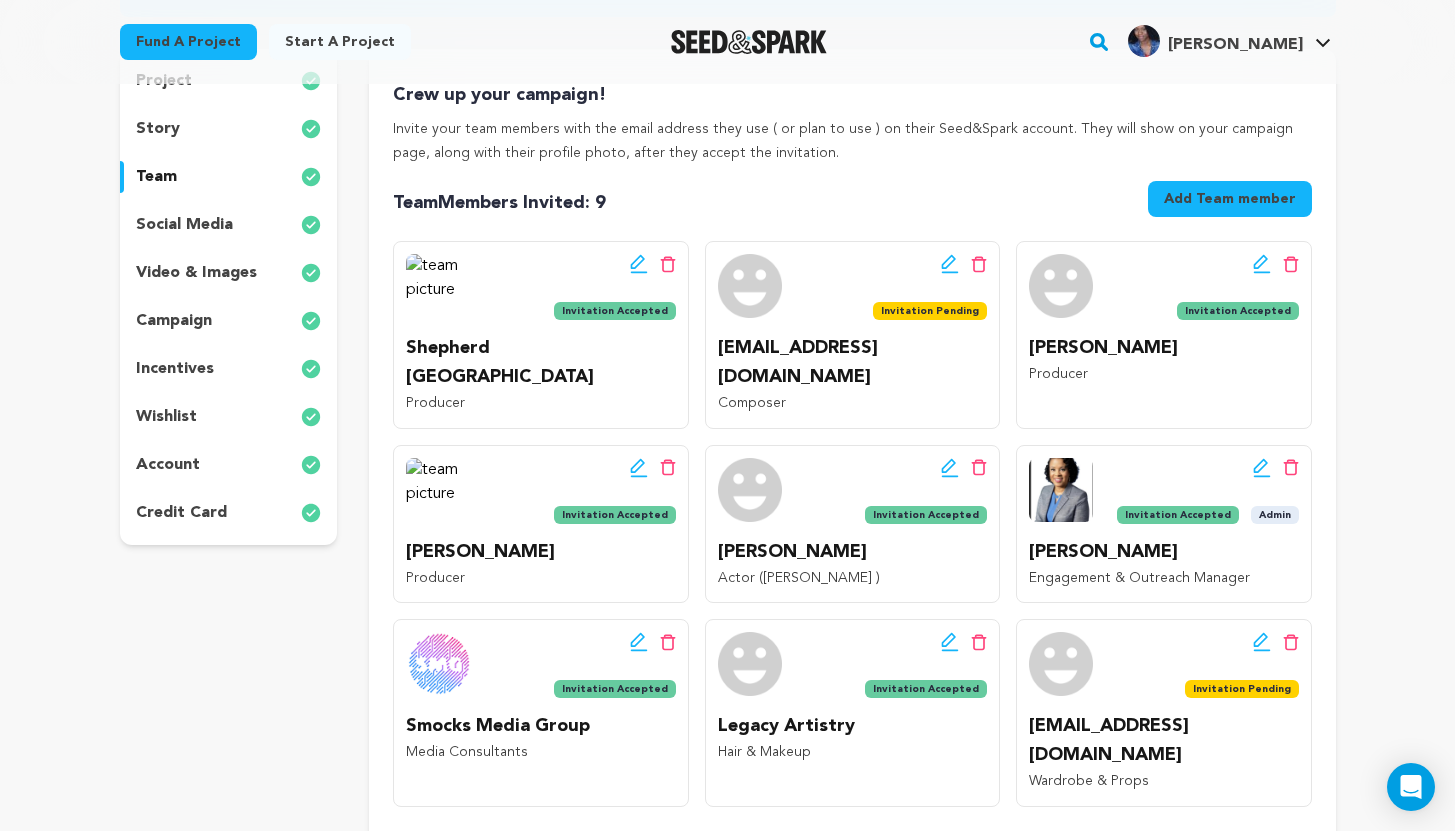 scroll, scrollTop: 277, scrollLeft: 0, axis: vertical 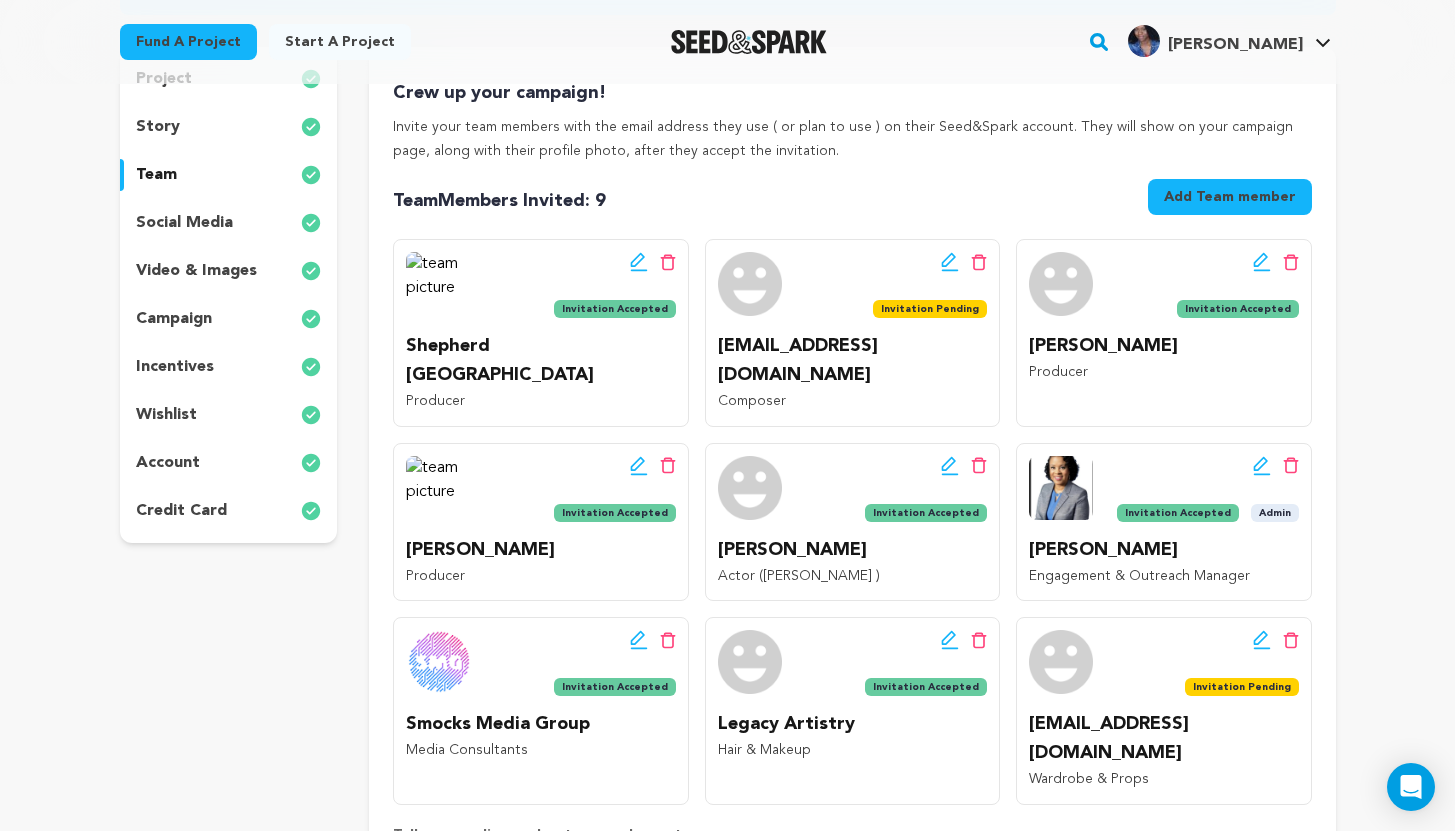 click 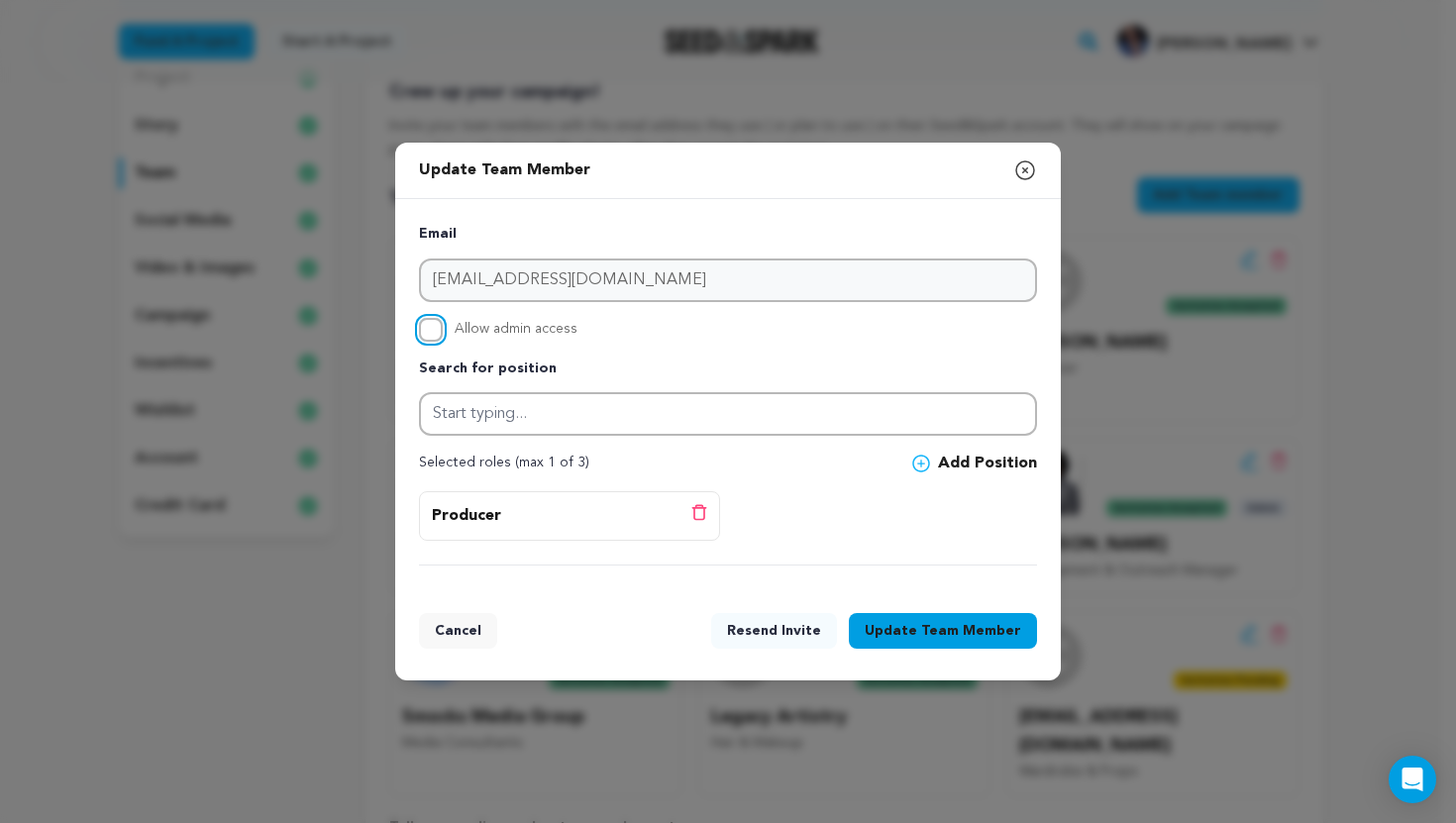 click on "Allow admin access" at bounding box center (431, 330) 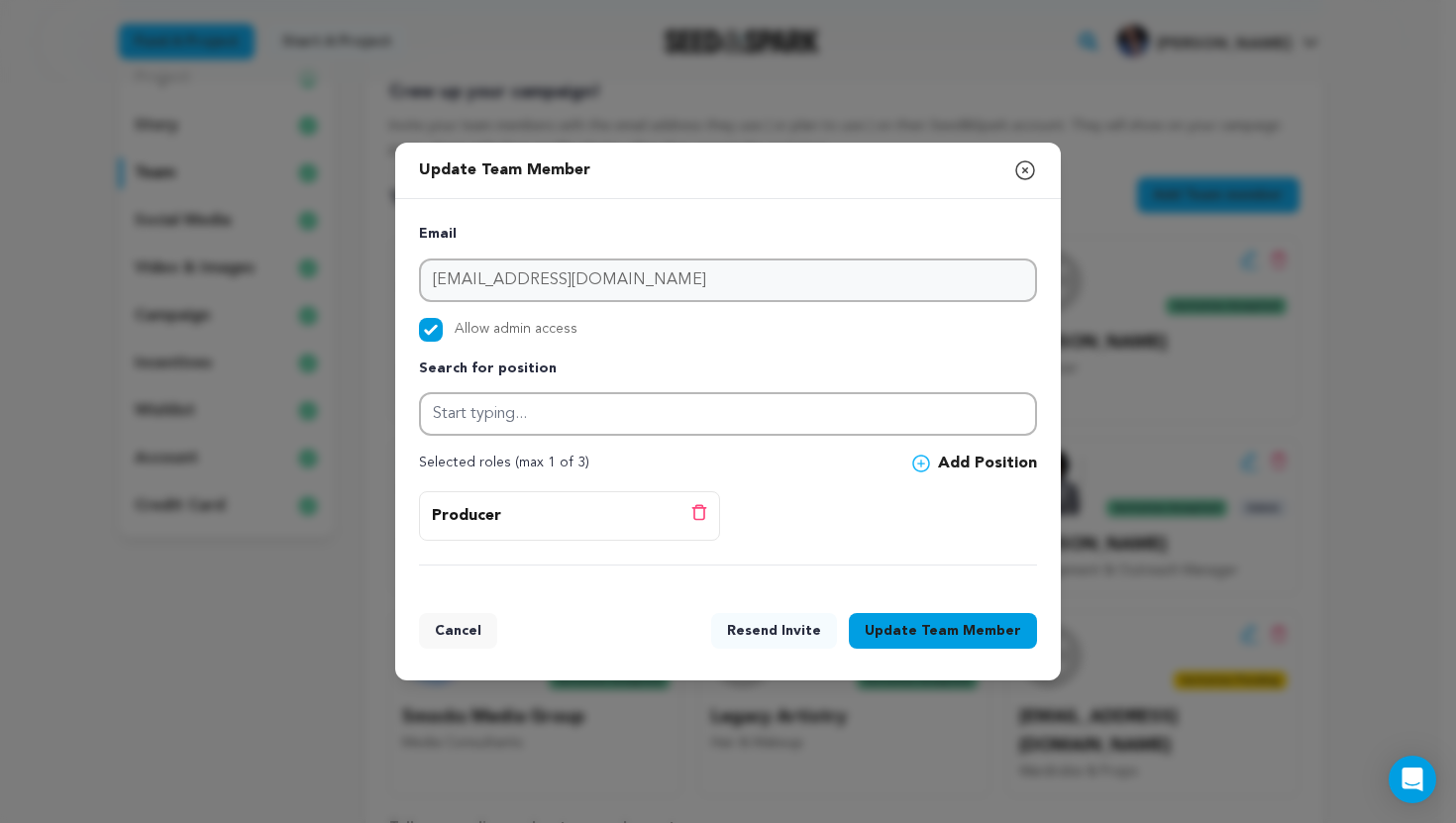 click on "Team Member" at bounding box center [971, 631] 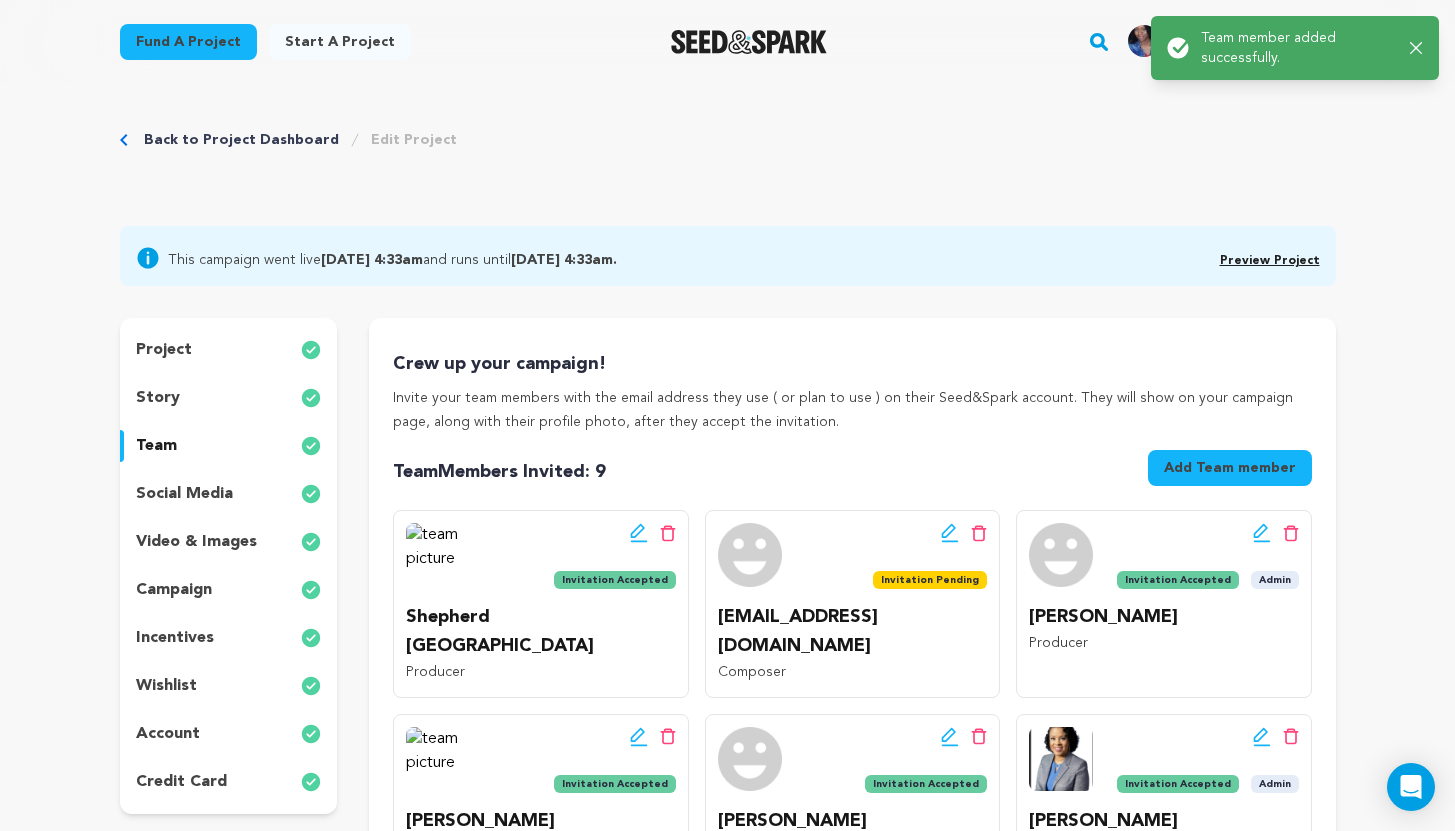 scroll, scrollTop: 0, scrollLeft: 0, axis: both 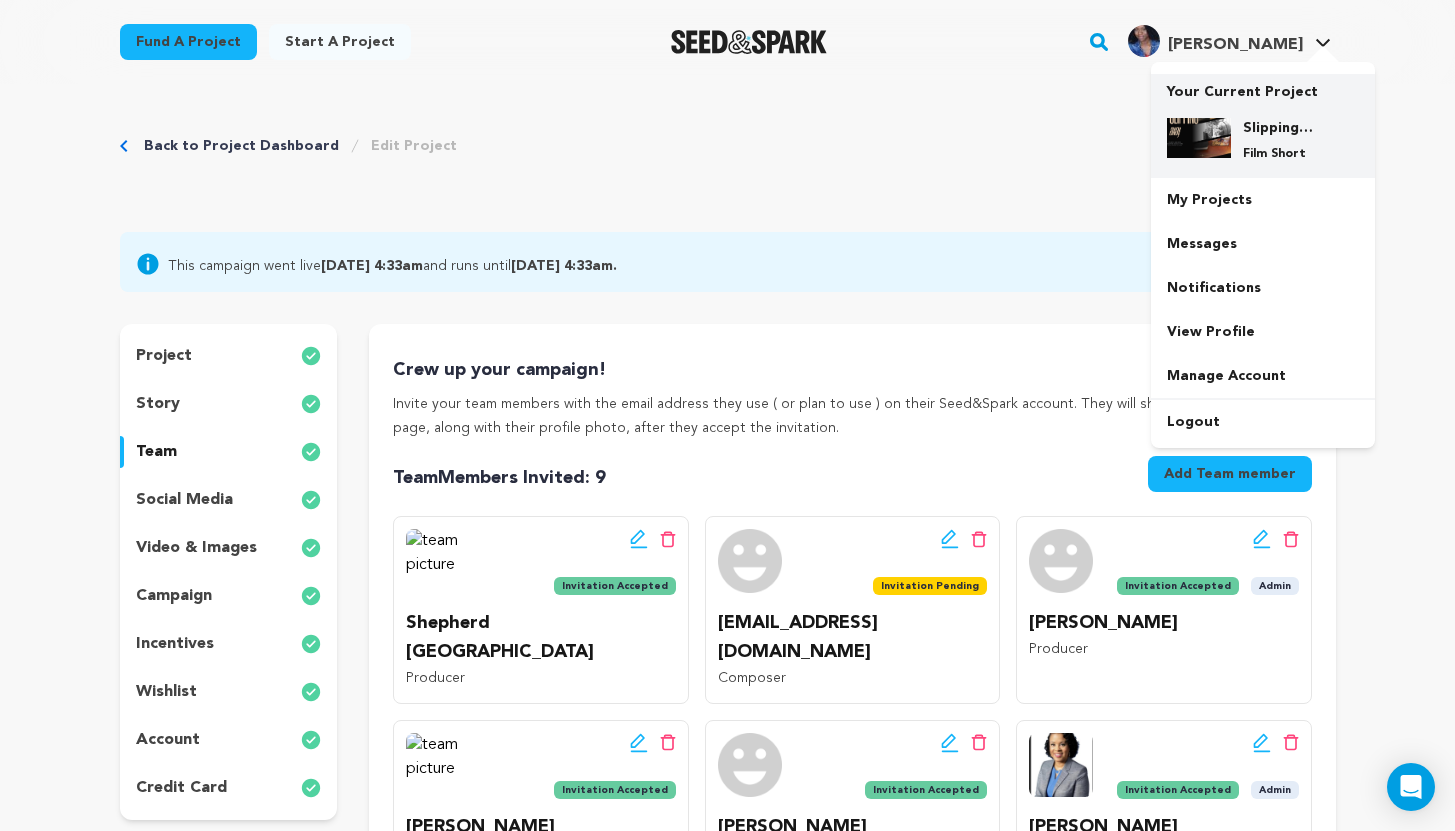 click on "Slipping Away" at bounding box center [1279, 128] 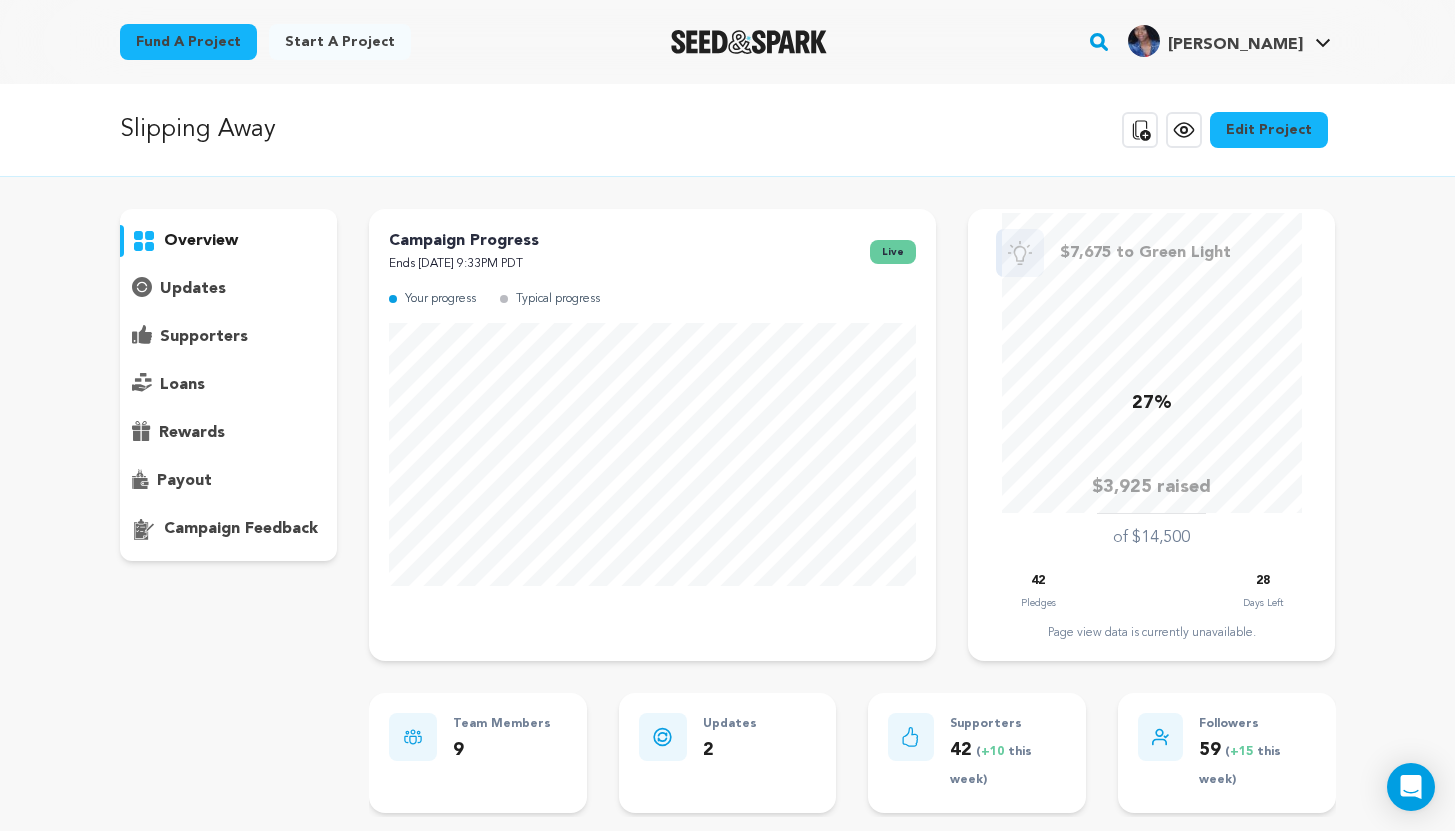 scroll, scrollTop: 0, scrollLeft: 0, axis: both 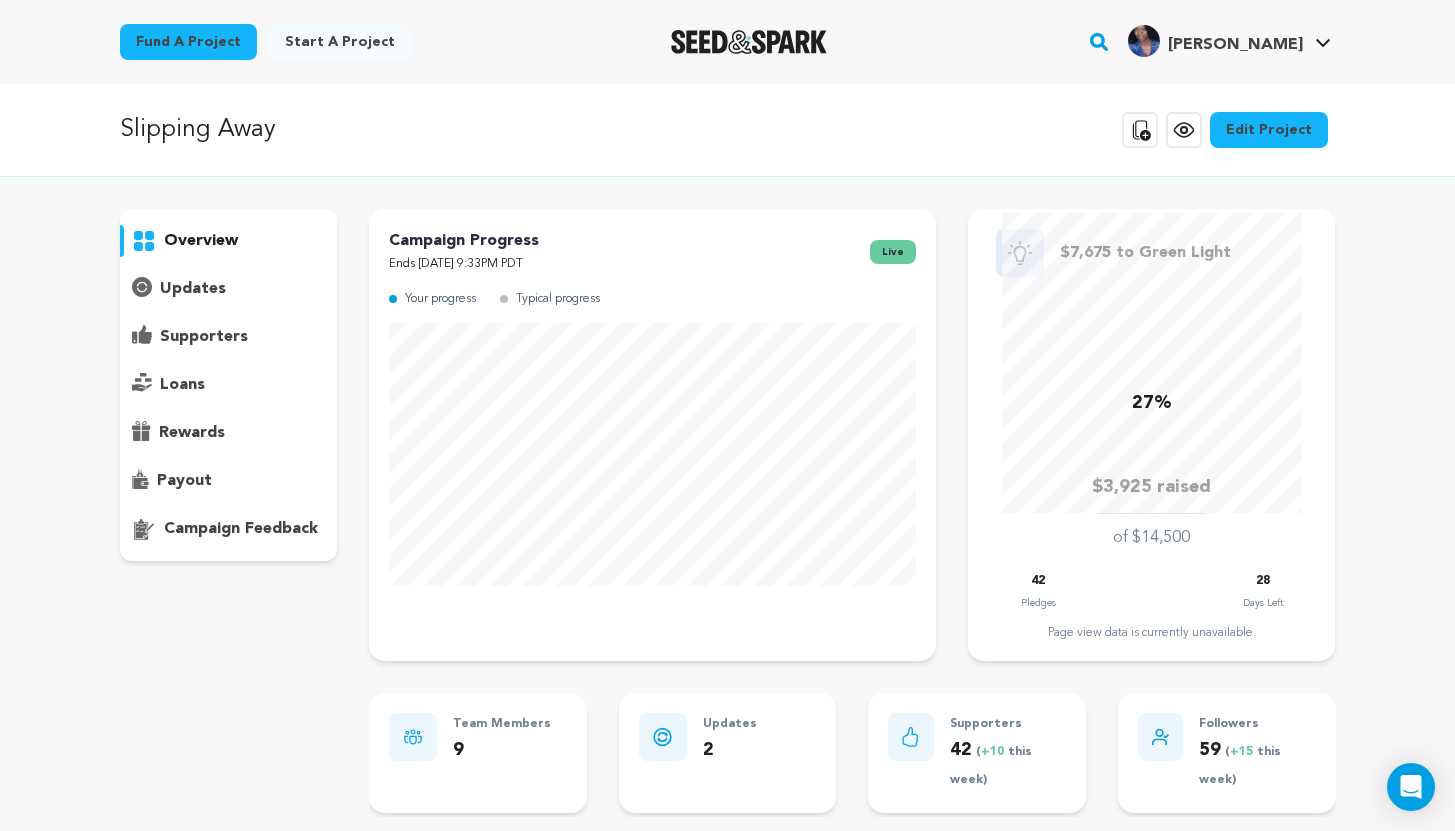 click on "campaign feedback" at bounding box center [241, 529] 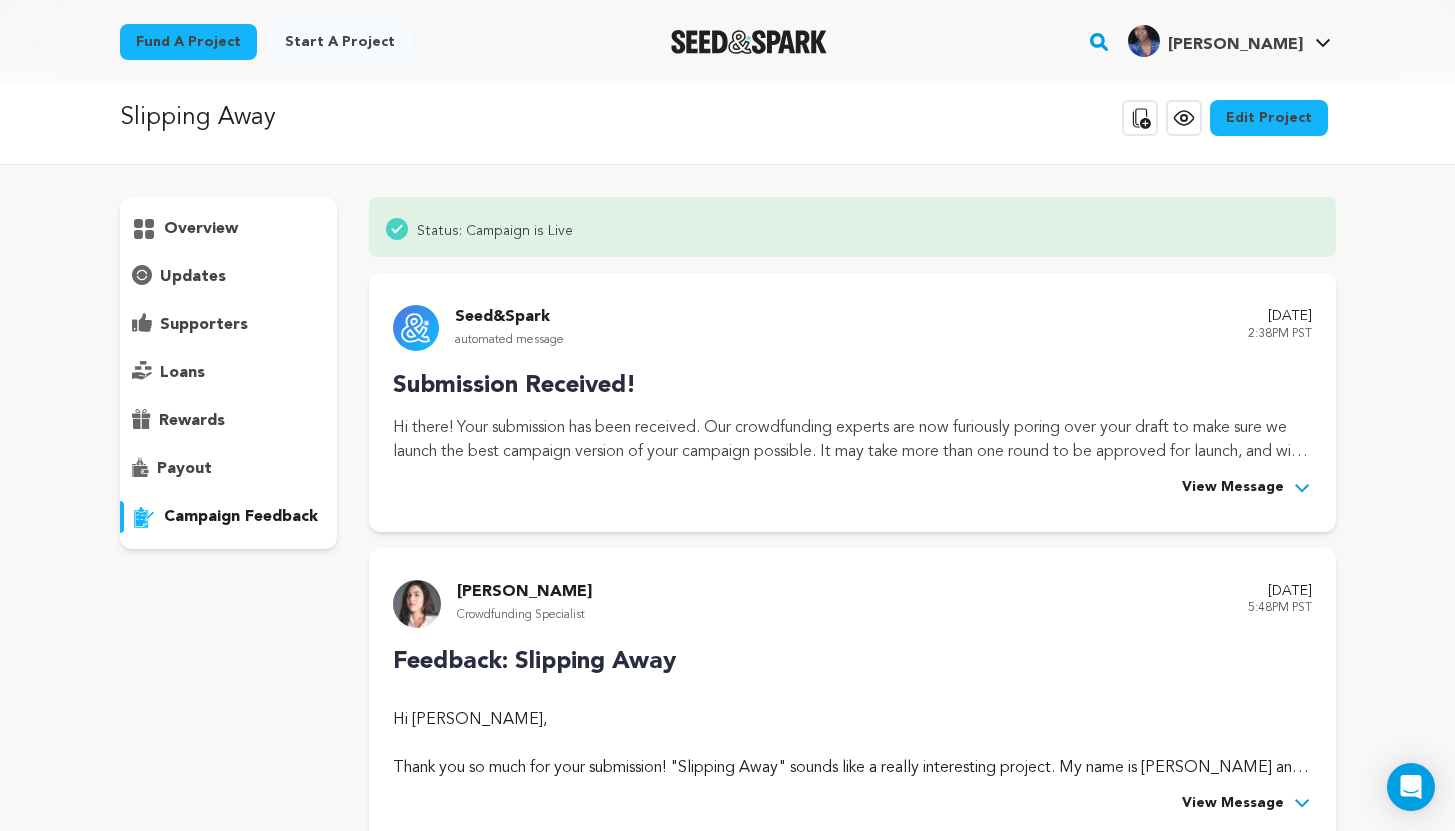 scroll, scrollTop: 7, scrollLeft: 0, axis: vertical 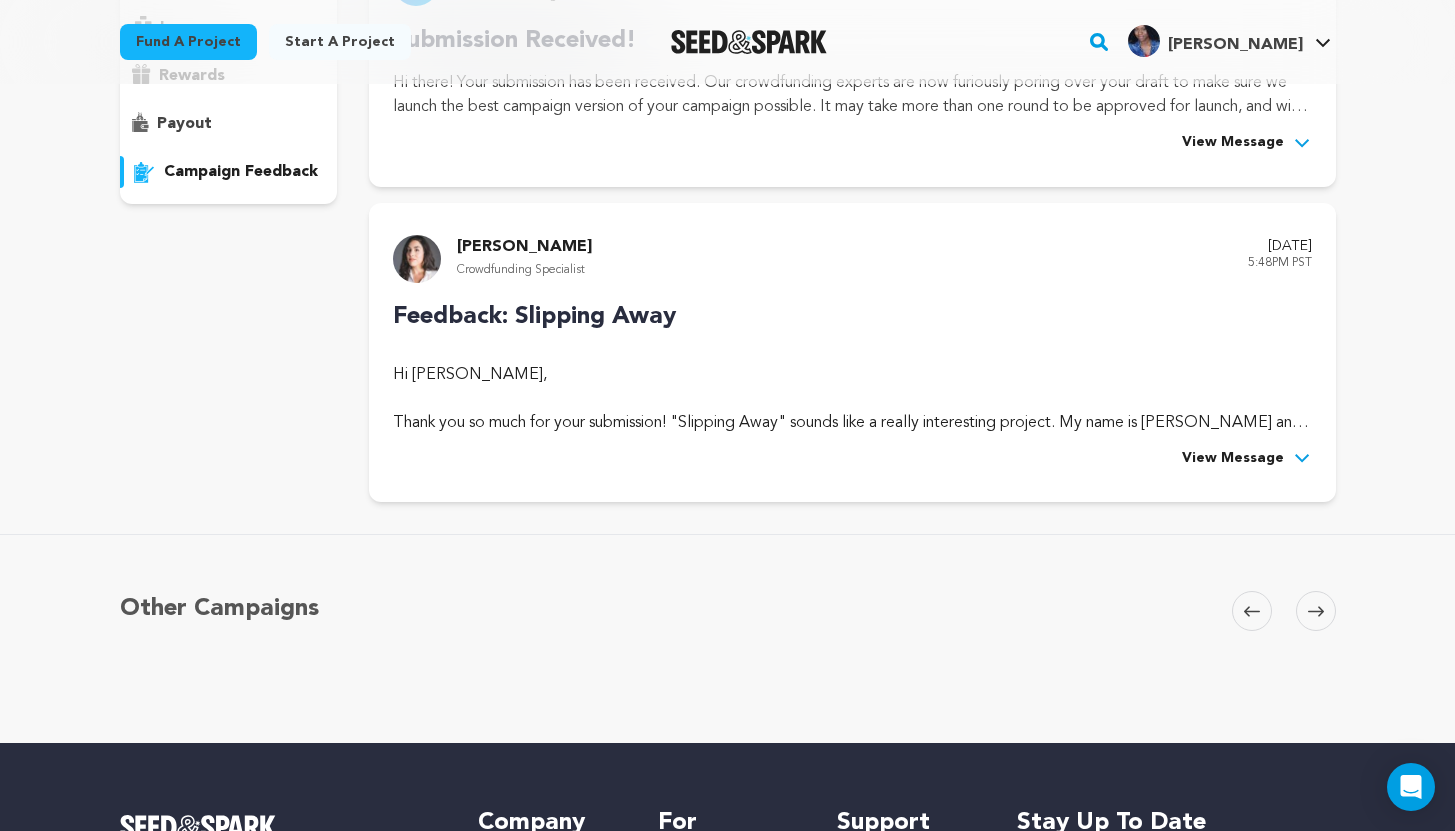 click on "View Message" at bounding box center [1233, 459] 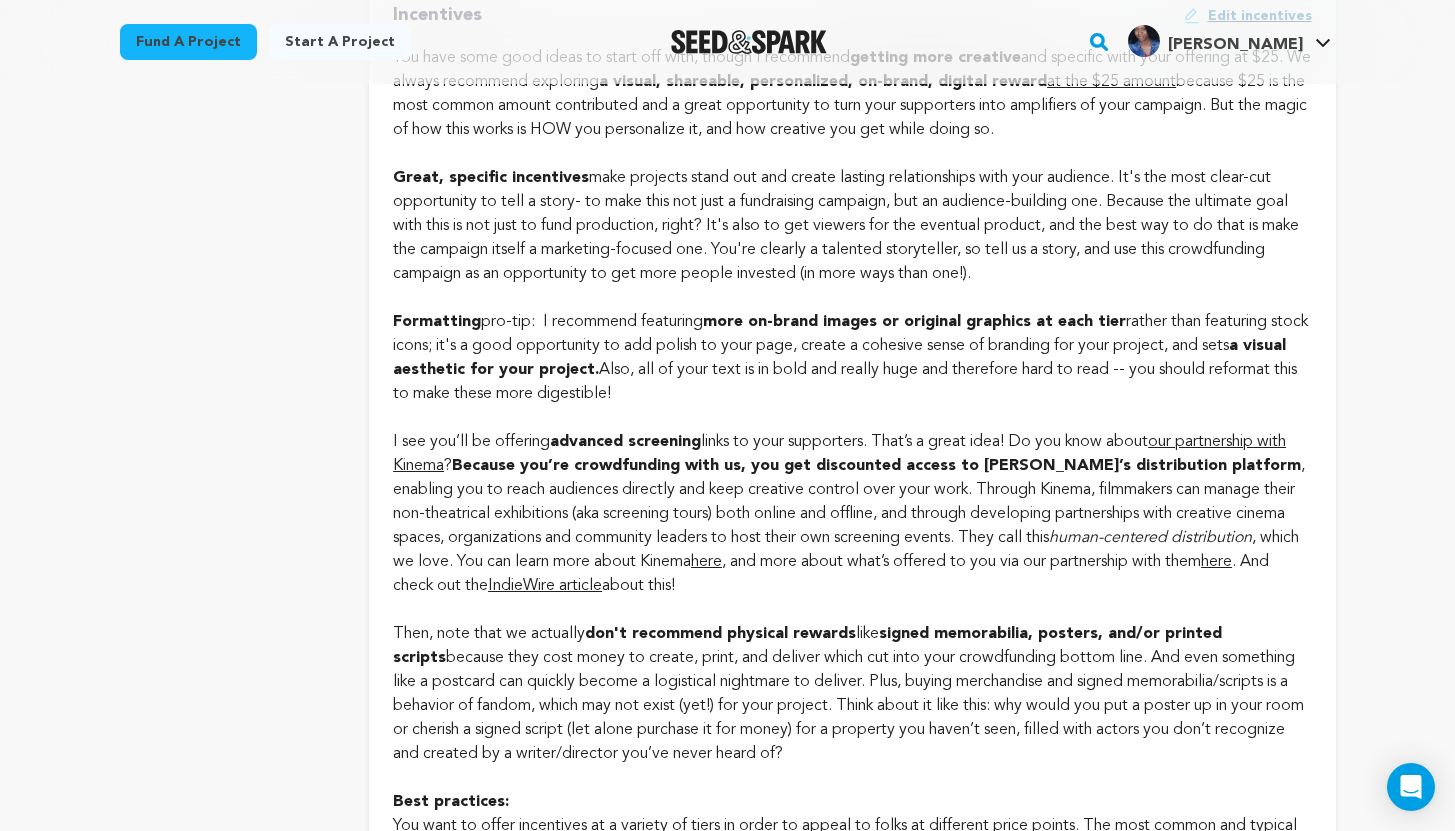 scroll, scrollTop: 2239, scrollLeft: 0, axis: vertical 